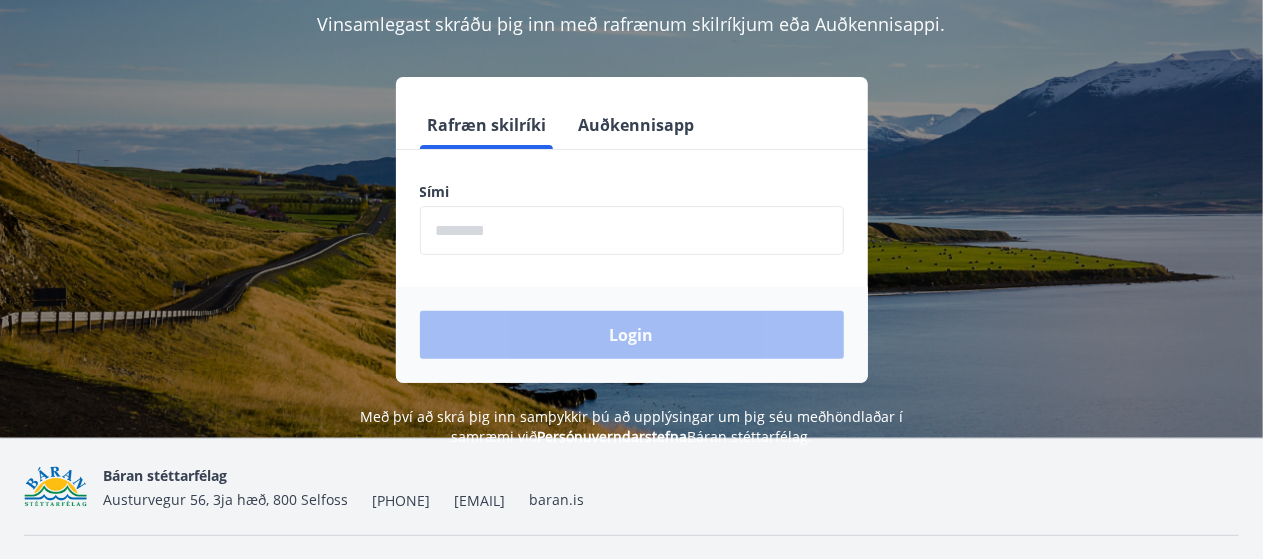scroll, scrollTop: 202, scrollLeft: 0, axis: vertical 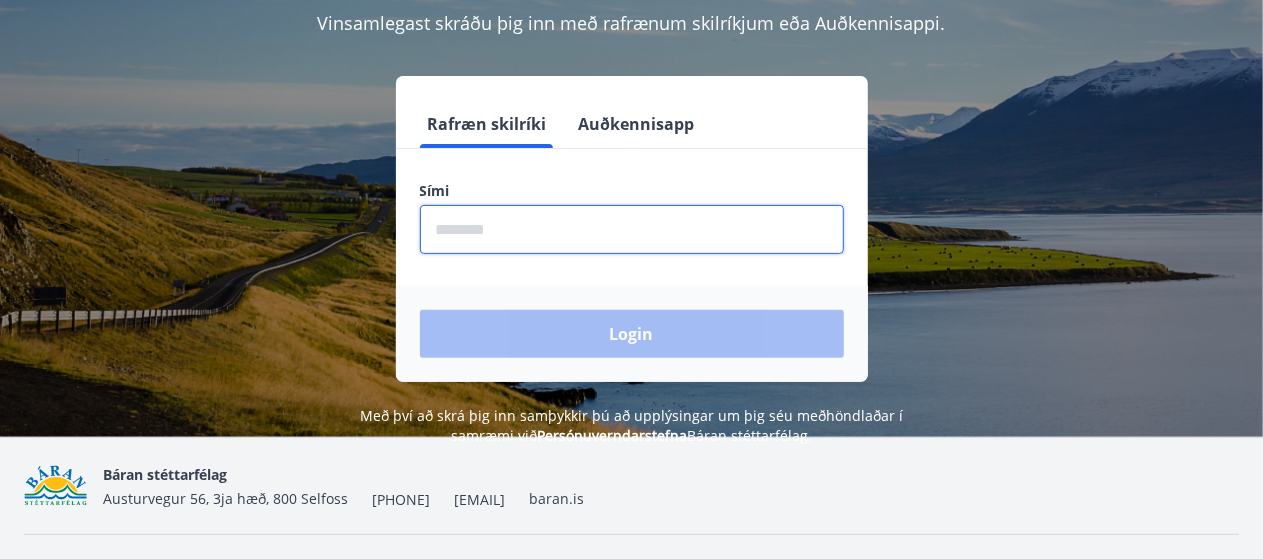 click at bounding box center [632, 229] 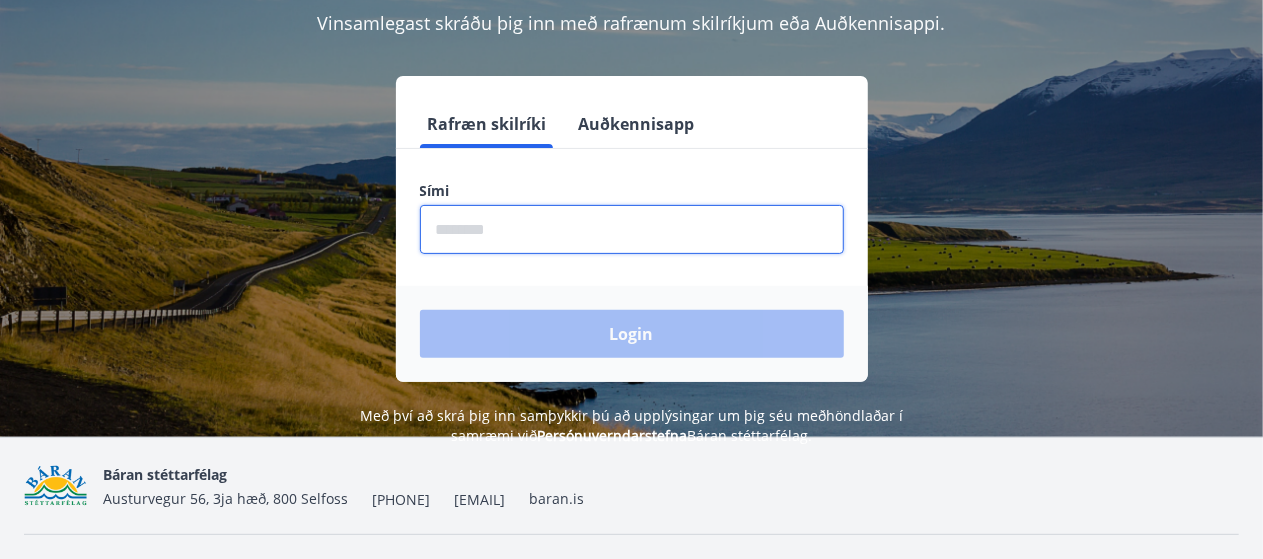 type on "********" 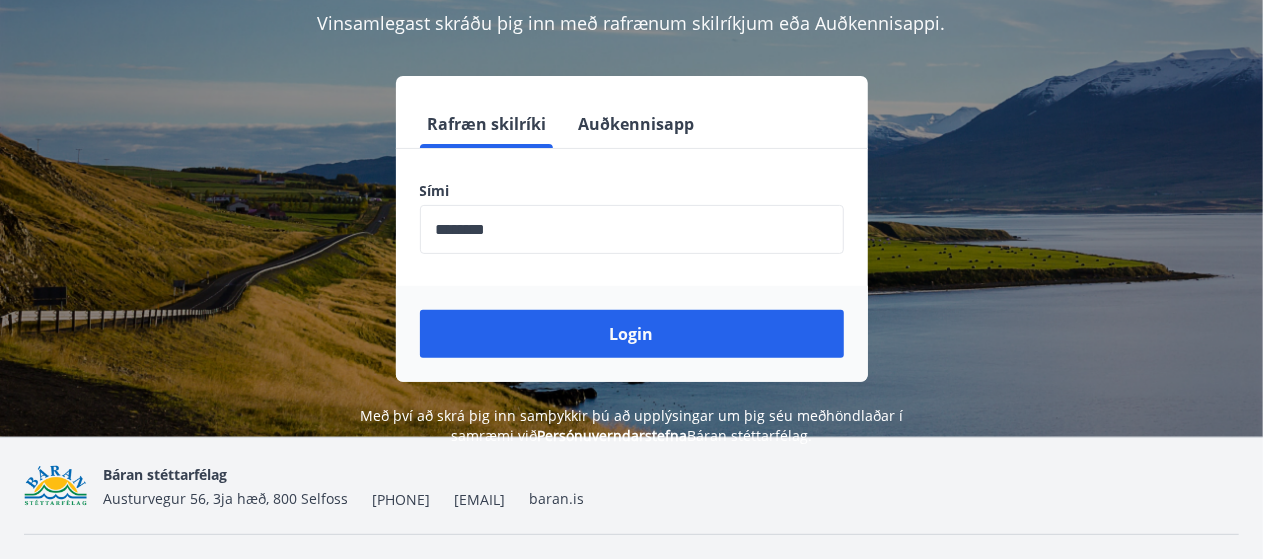 click on "Rafræn skilríki Auðkennisapp Sími ​ Login" at bounding box center [632, 241] 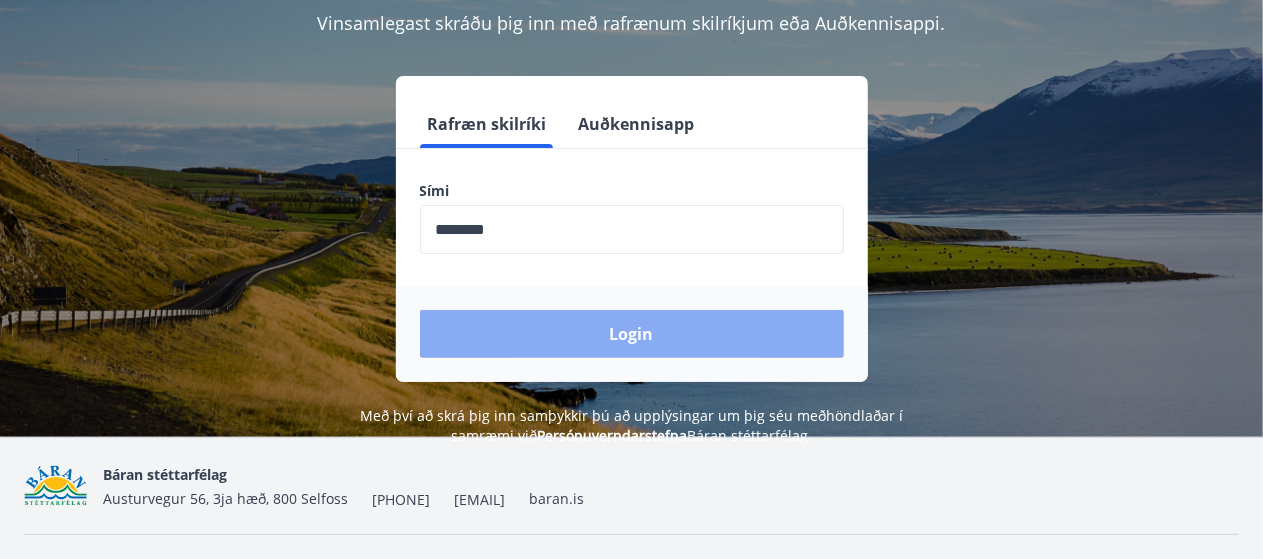 click on "Login" at bounding box center [632, 334] 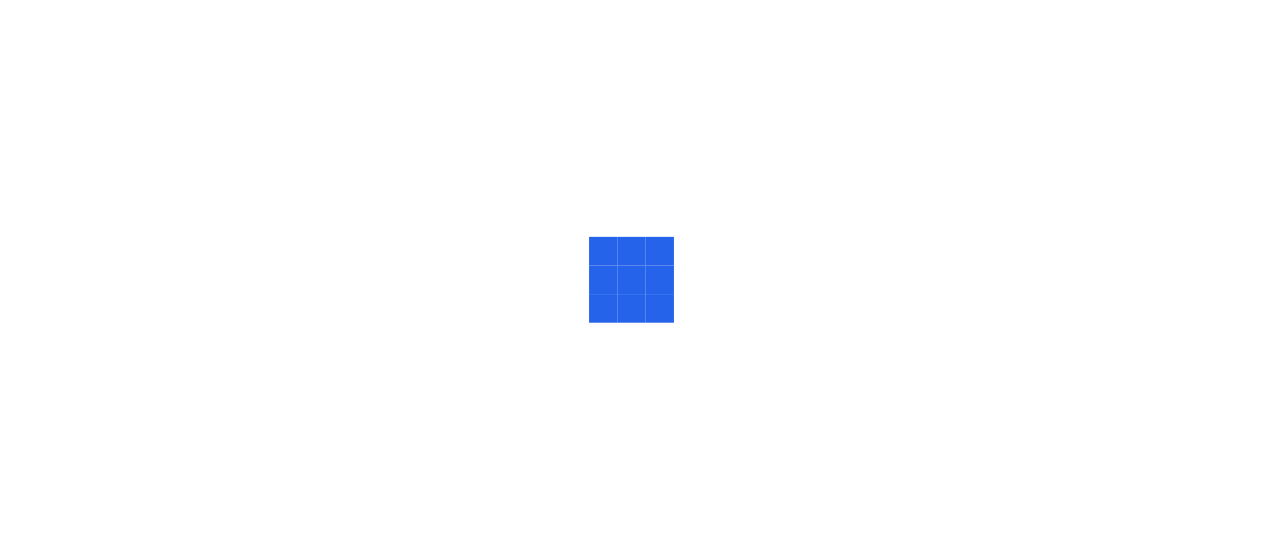 scroll, scrollTop: 0, scrollLeft: 0, axis: both 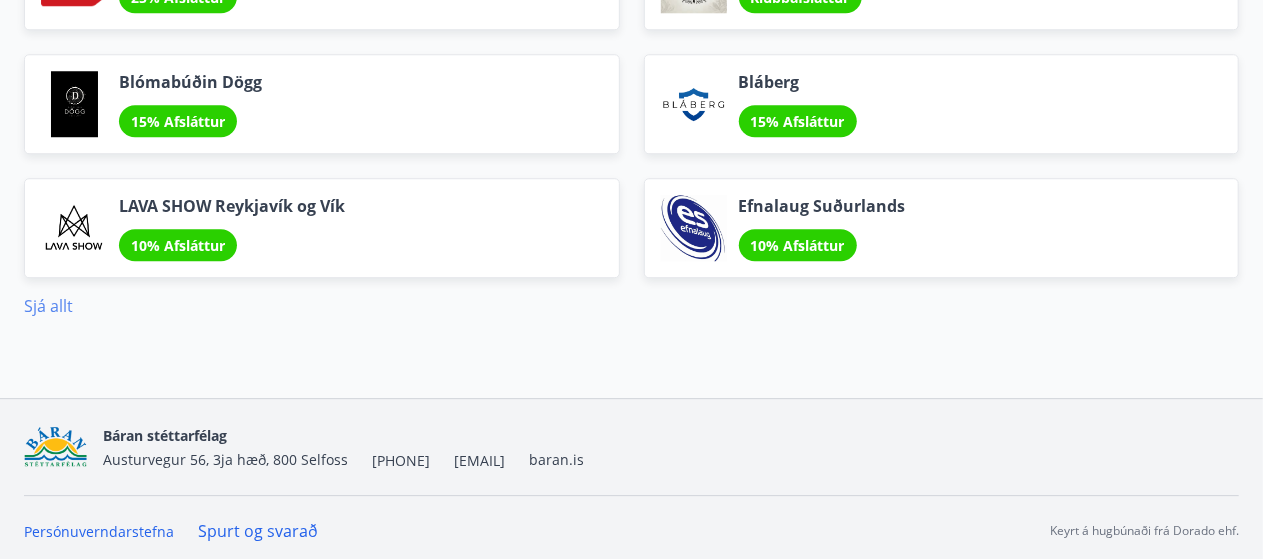 click on "Sjá allt" at bounding box center (48, 306) 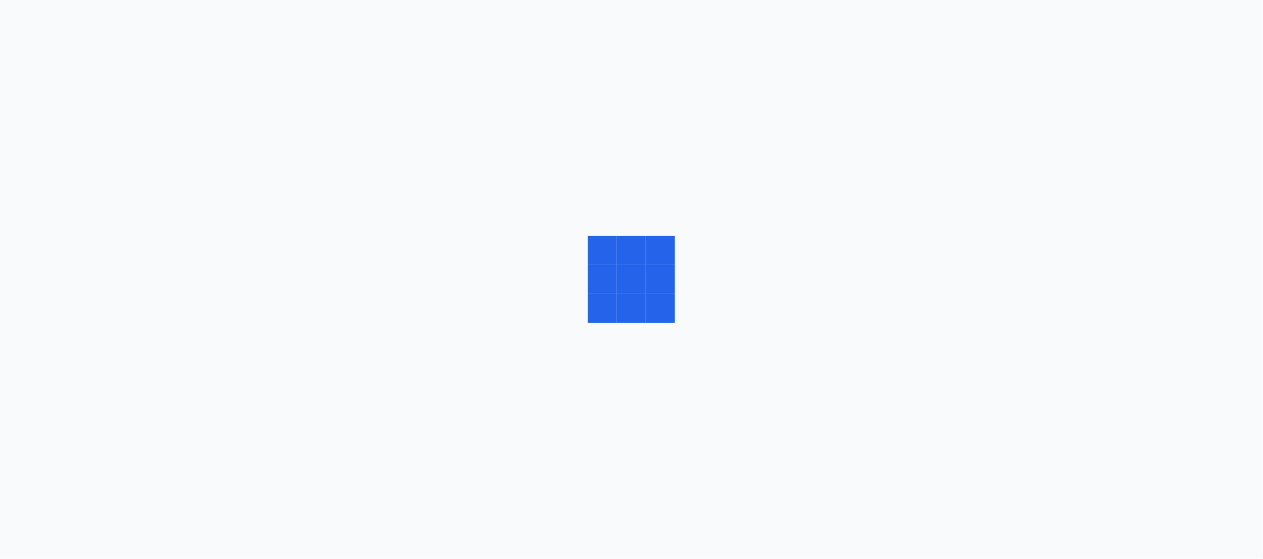 scroll, scrollTop: 0, scrollLeft: 0, axis: both 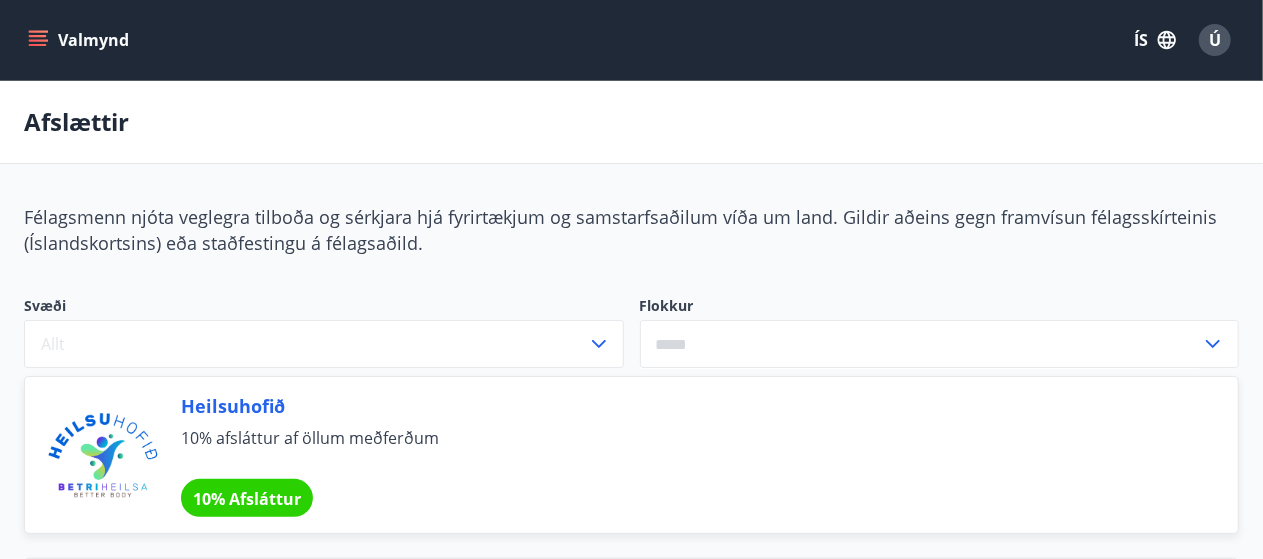 click 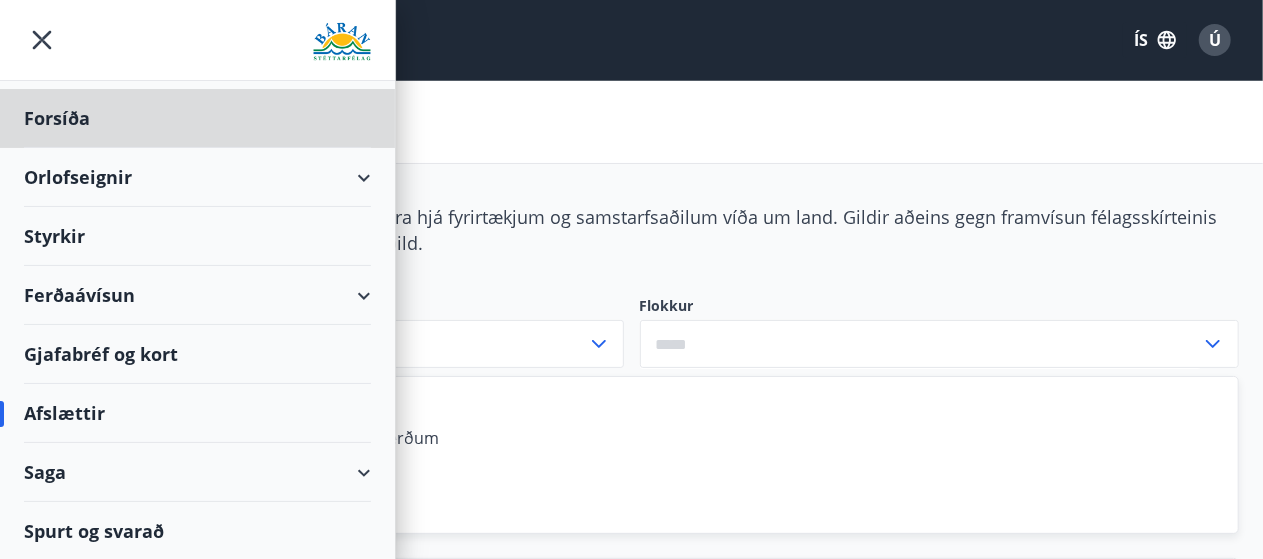 click on "Styrkir" at bounding box center (197, 118) 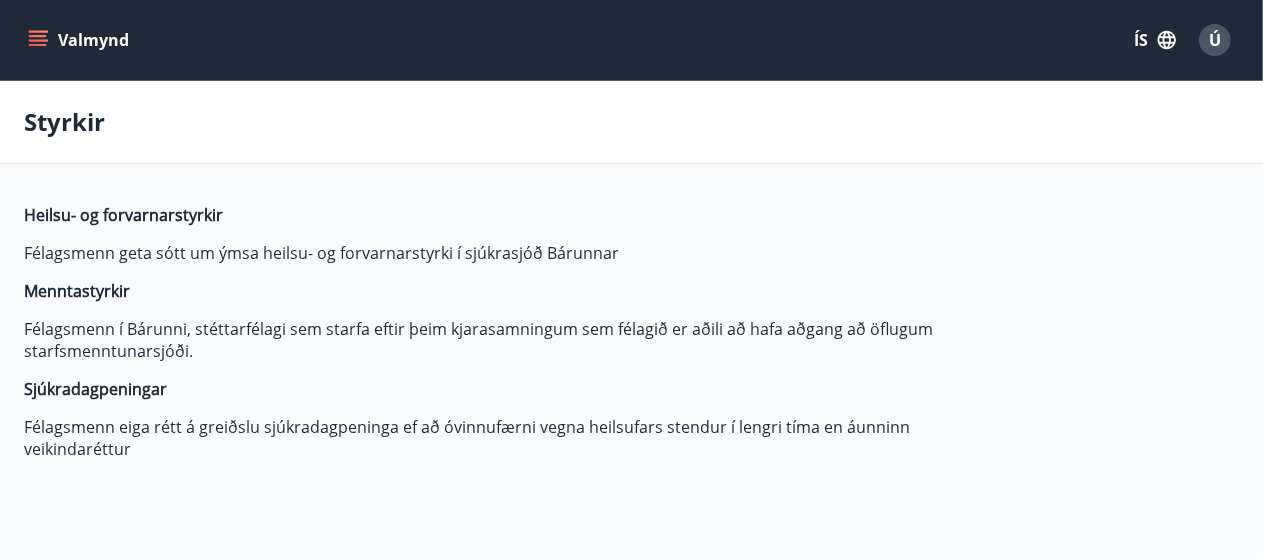 type on "***" 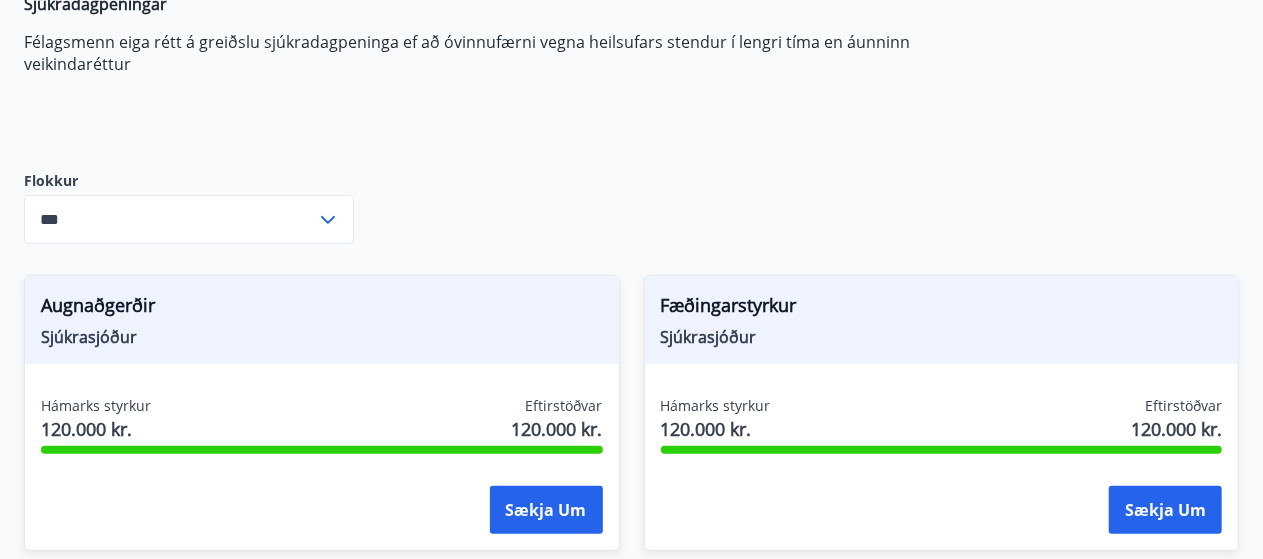 scroll, scrollTop: 383, scrollLeft: 0, axis: vertical 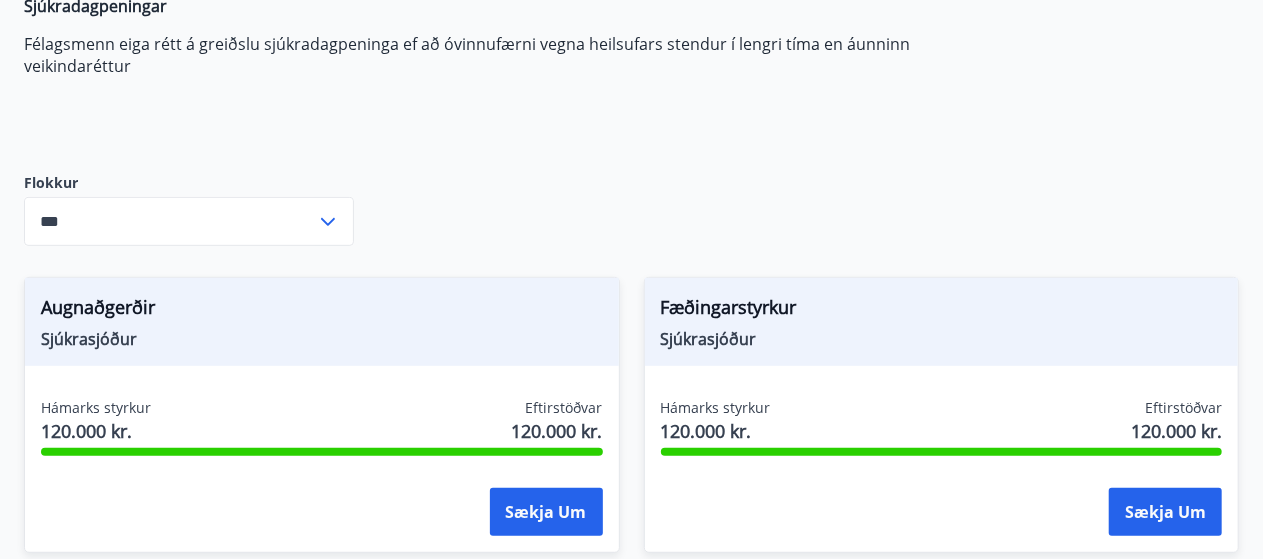 click 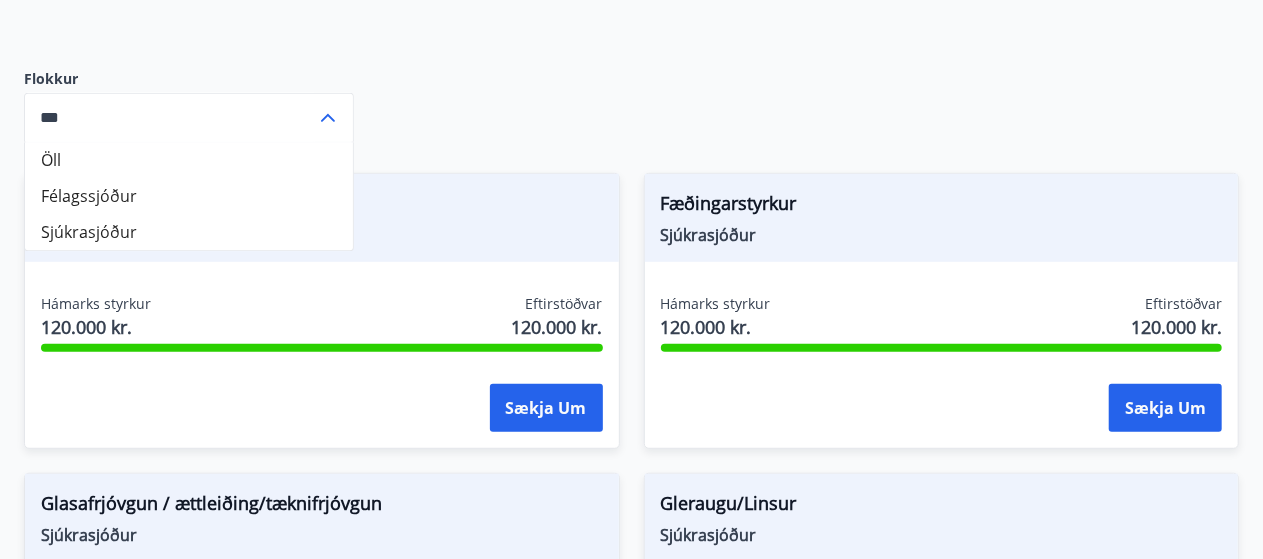 scroll, scrollTop: 489, scrollLeft: 0, axis: vertical 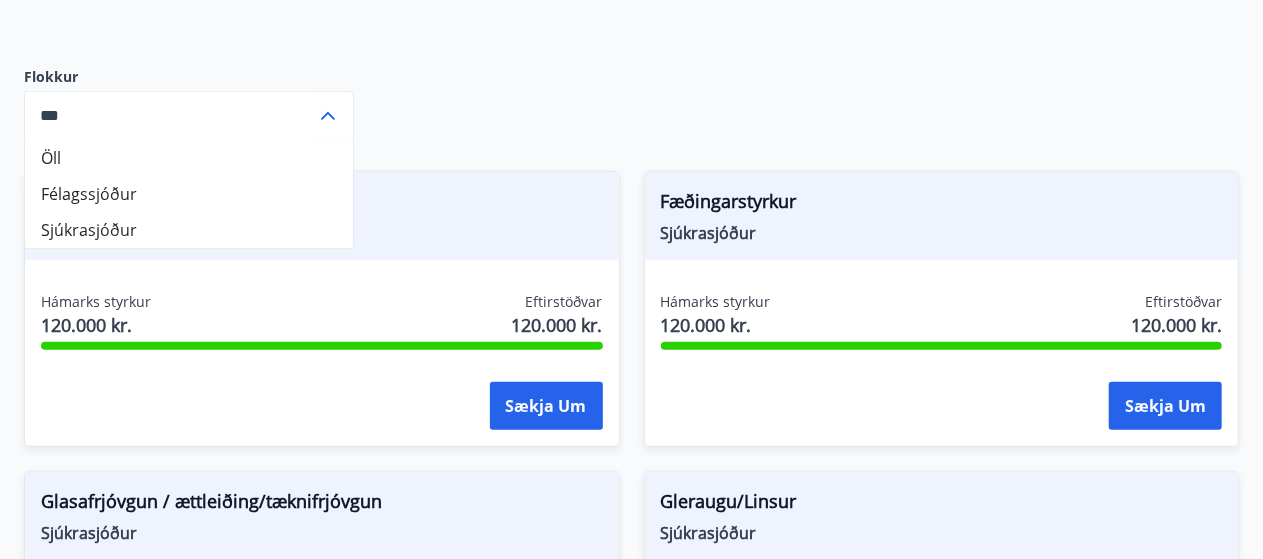 click on "Heilsu- og forvarnarstyrkir
Félagsmenn geta sótt um ýmsa heilsu- og forvarnarstyrki í sjúkrasjóð Bárunnar
Menntastyrkir
Félagsmenn í Bárunni, stéttarfélagi sem starfa eftir þeim kjarasamningum sem félagið er aðili að hafa aðgang að öflugum starfsmenntunarsjóði.
Sjúkradagpeningar
Félagsmenn eiga rétt á greiðslu sjúkradagpeninga ef að óvinnufærni vegna heilsufars stendur í lengri tíma en áunninn veikindaréttur
Flokkur Öll Félagssjóður Sjúkrasjóður *** ​ Augnaðgerðir Sjúkrasjóður Hámarks styrkur 120.000 kr. Eftirstöðvar 120.000 kr. Sækja um Fæðingarstyrkur Sjúkrasjóður Hámarks styrkur 120.000 kr. Eftirstöðvar 120.000 kr. Sækja um Glasafrjóvgun / ættleiðing/tæknifrjóvgun Sjúkrasjóður Hámarks styrkur 60.000 kr. Eftirstöðvar 60.000 kr. Sækja um Gleraugu/Linsur Sjúkrasjóður Hámarks styrkur 65.000 kr. Eftirstöðvar 65.000 kr. Sækja um Heilsurækt / heilsuefling Sjúkrasjóður Hámarks styrkur 55.000 kr. Eftirstöðvar" at bounding box center (631, 993) 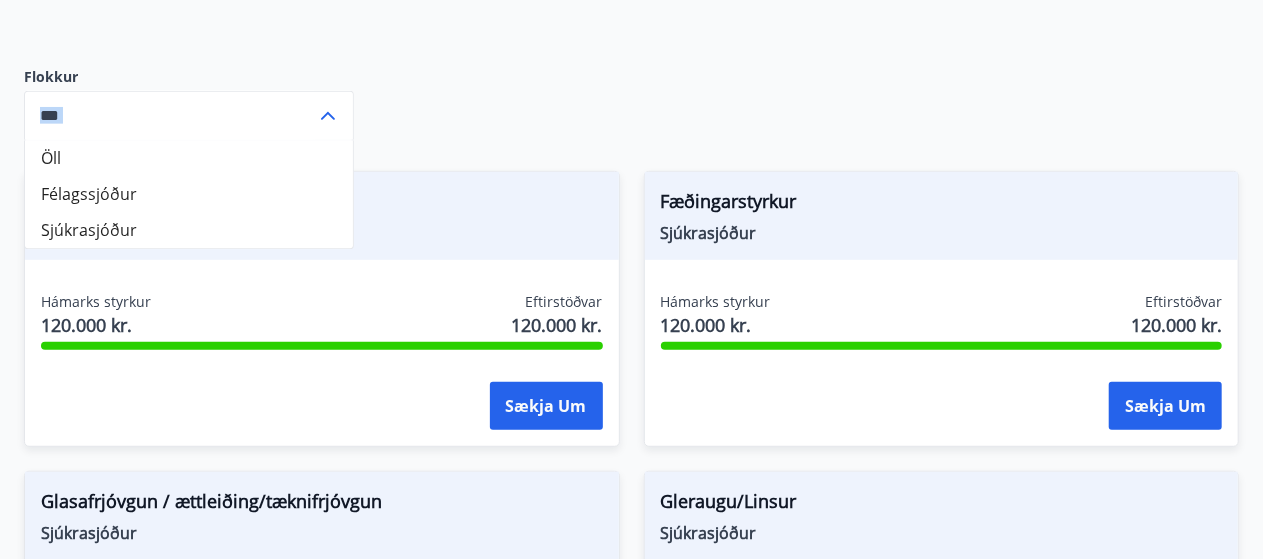 drag, startPoint x: 412, startPoint y: 121, endPoint x: 178, endPoint y: 145, distance: 235.22755 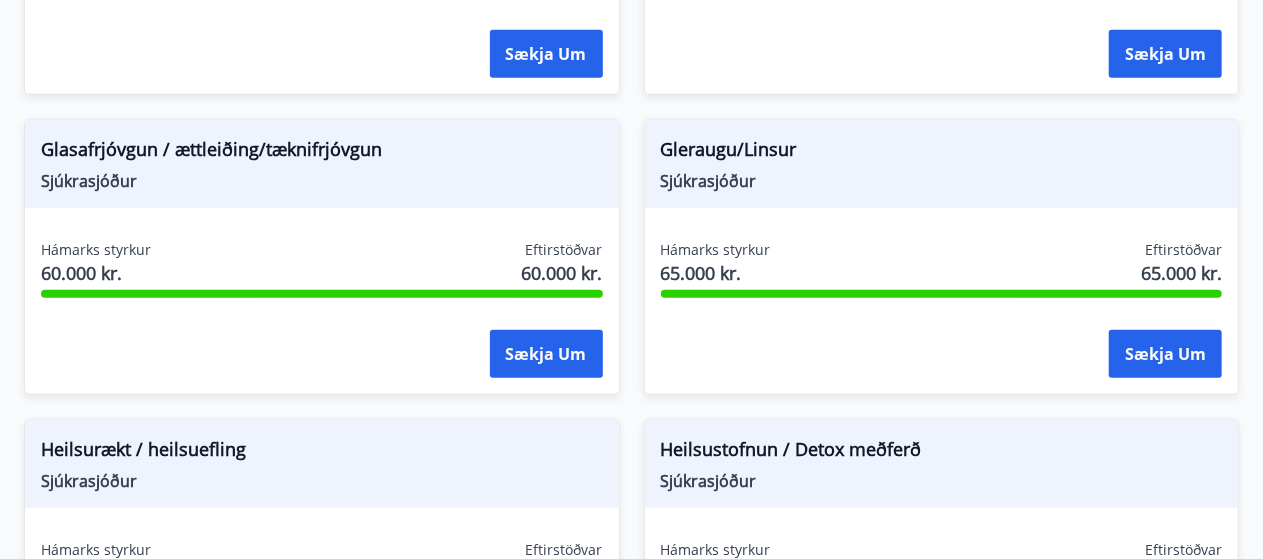 scroll, scrollTop: 843, scrollLeft: 0, axis: vertical 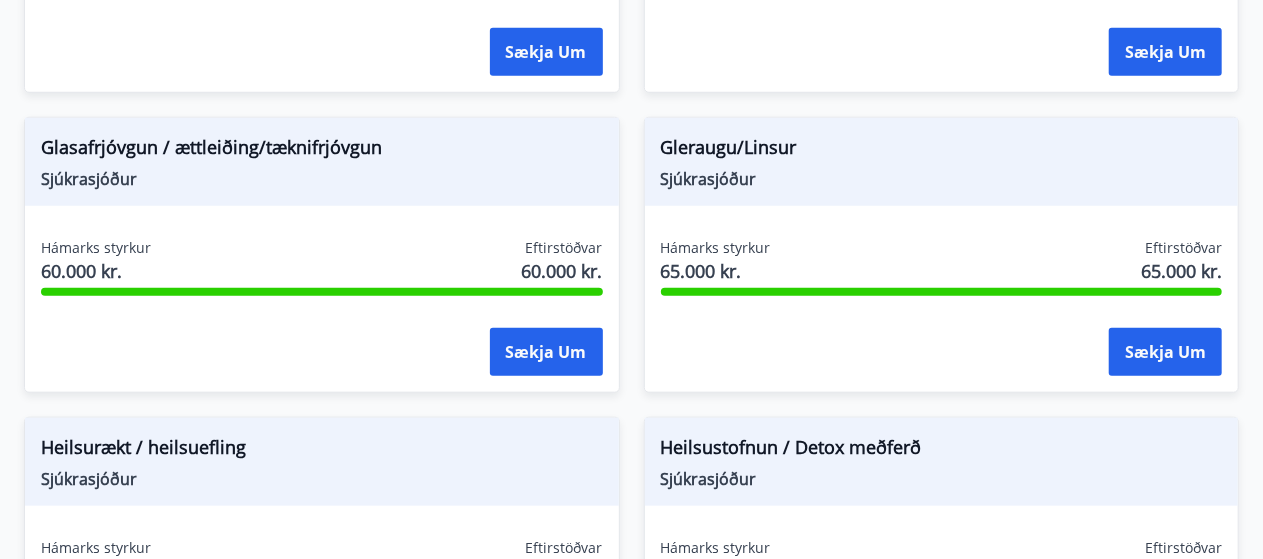 drag, startPoint x: 375, startPoint y: 128, endPoint x: 870, endPoint y: 341, distance: 538.8822 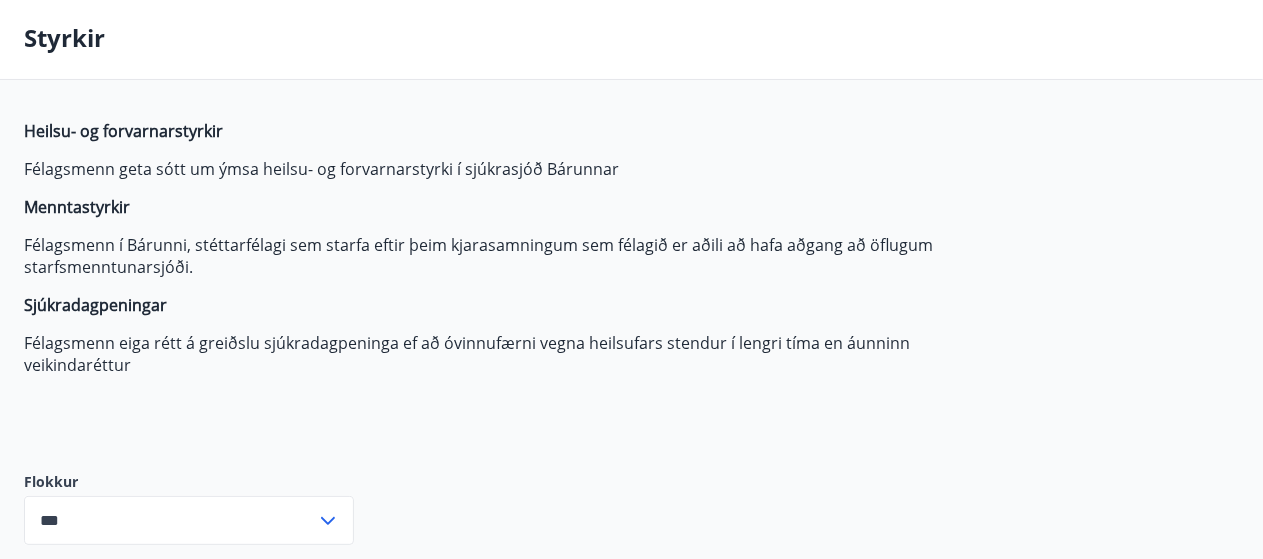 scroll, scrollTop: 0, scrollLeft: 0, axis: both 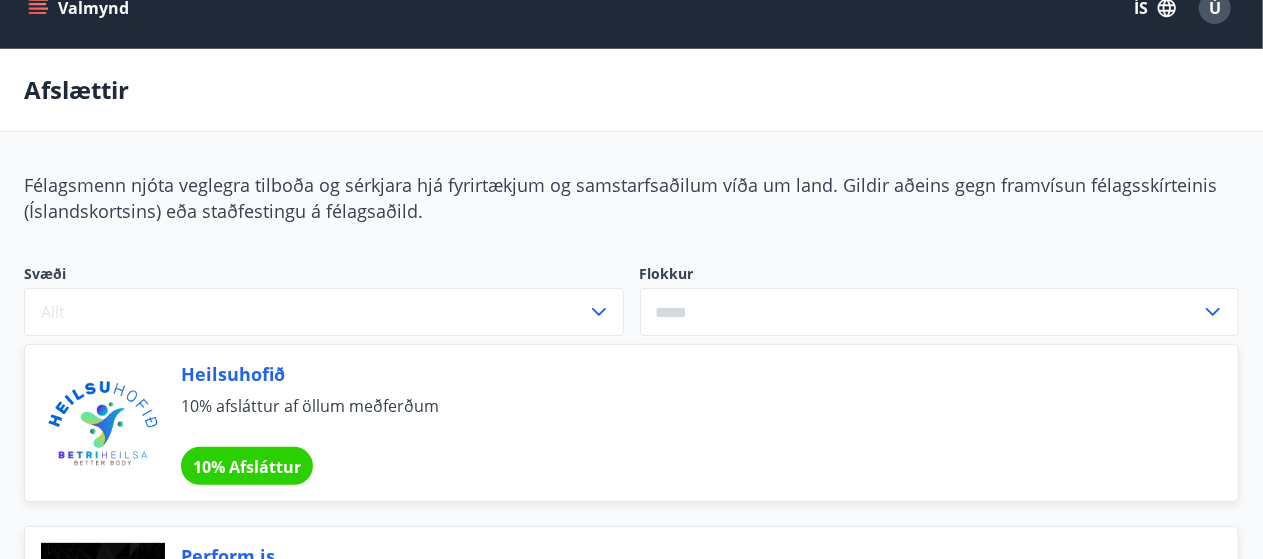 click 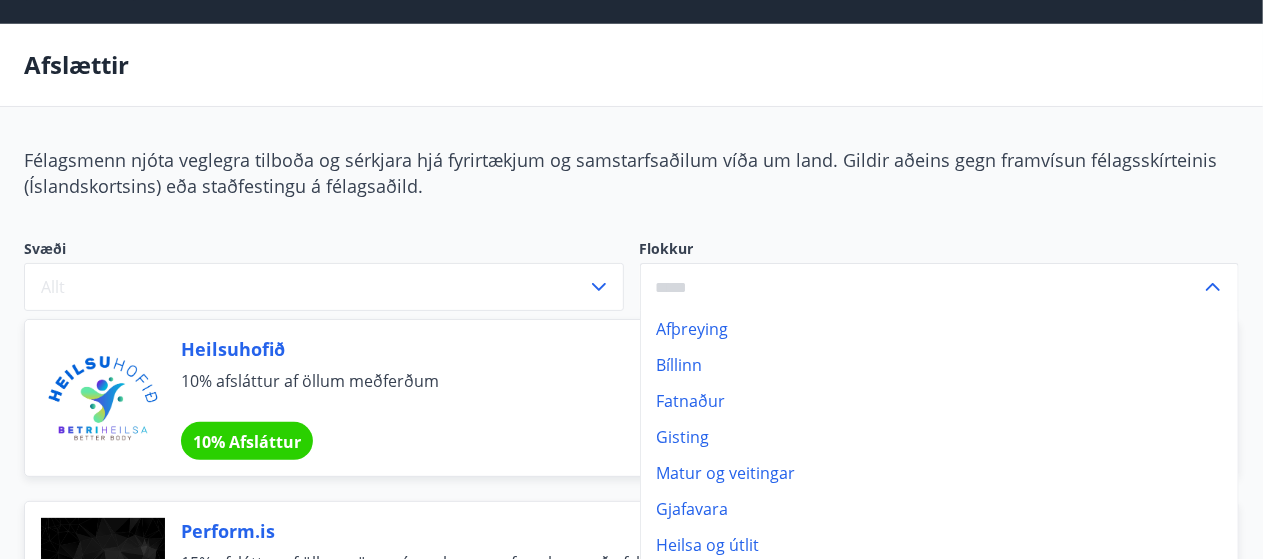 scroll, scrollTop: 0, scrollLeft: 0, axis: both 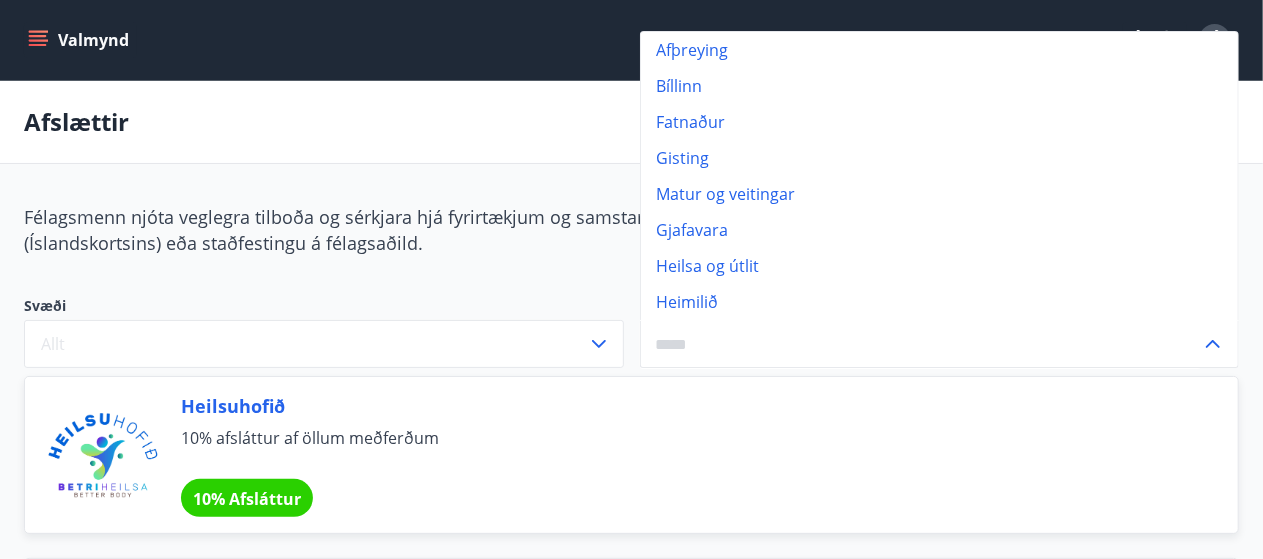 click on "Afslættir" at bounding box center (631, 122) 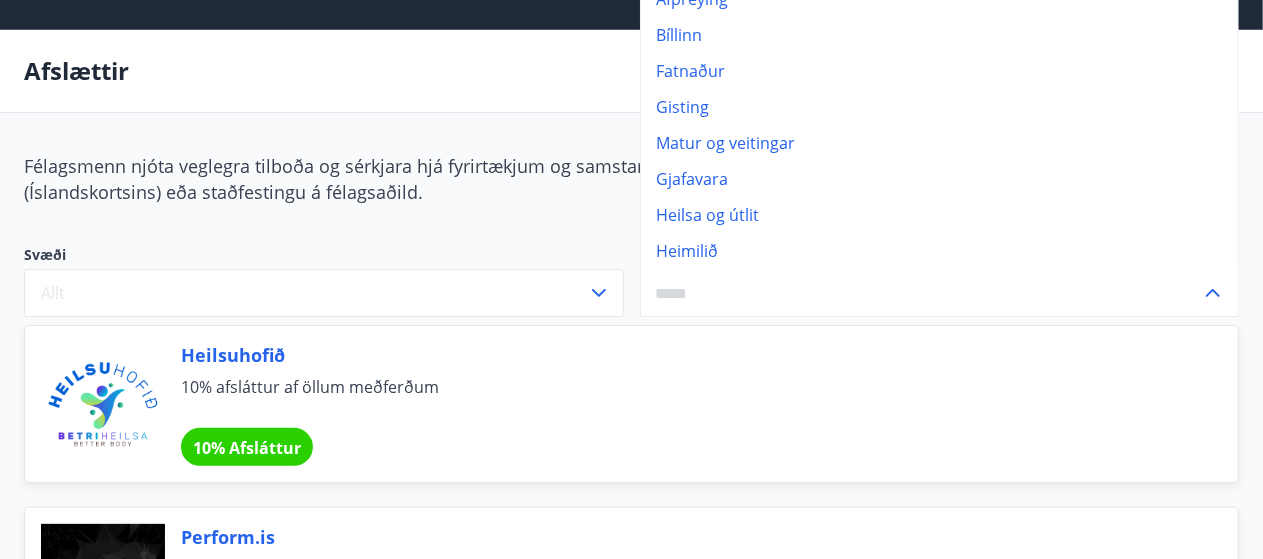 scroll, scrollTop: 75, scrollLeft: 0, axis: vertical 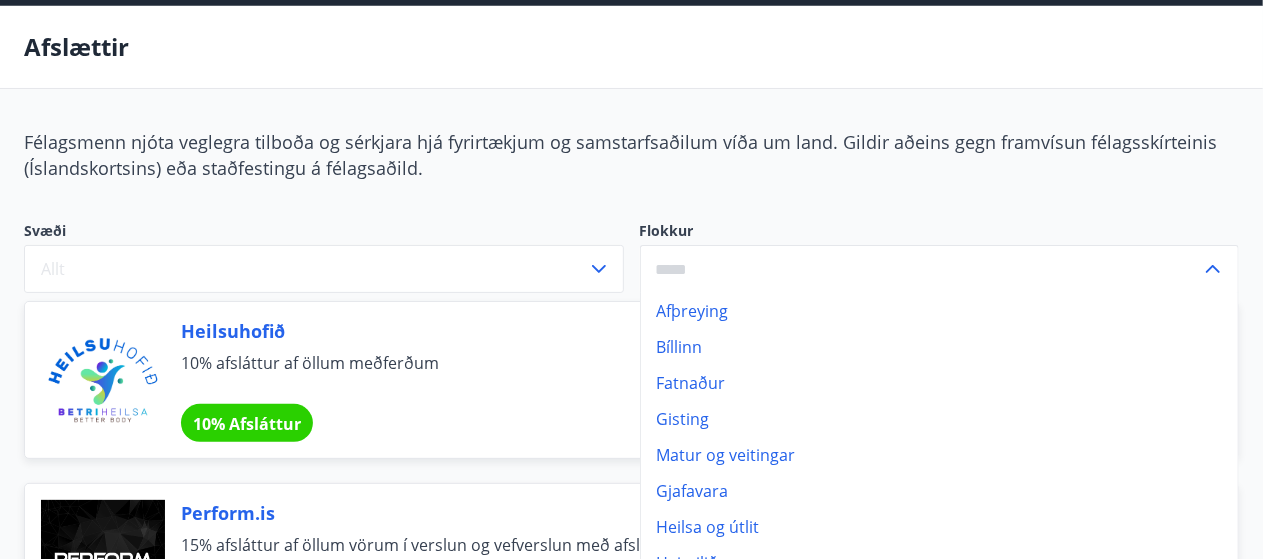 click 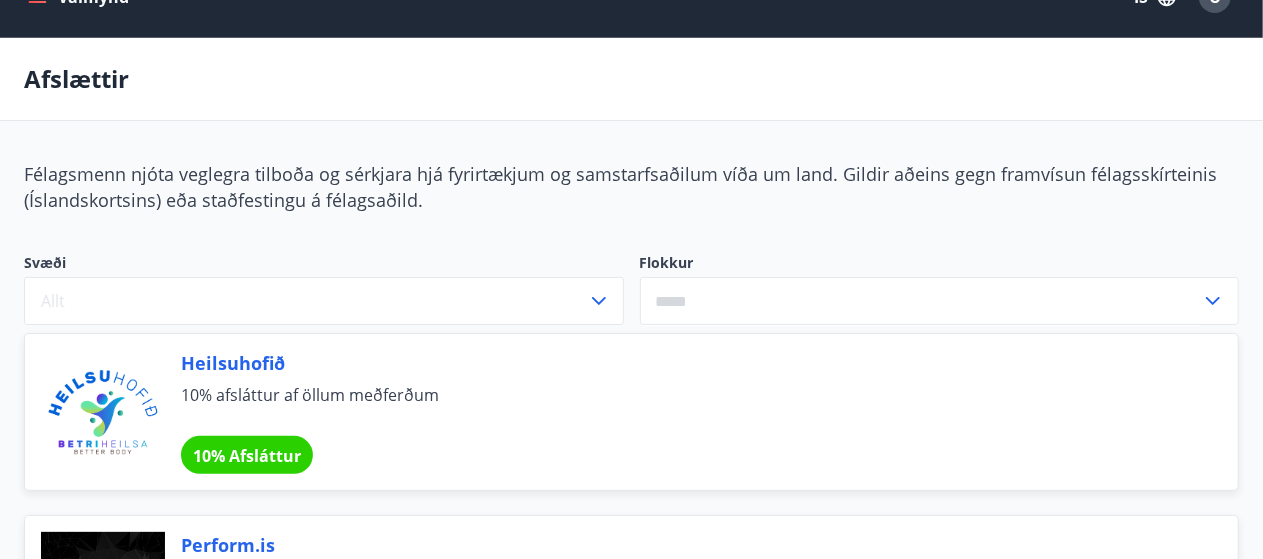 scroll, scrollTop: 0, scrollLeft: 0, axis: both 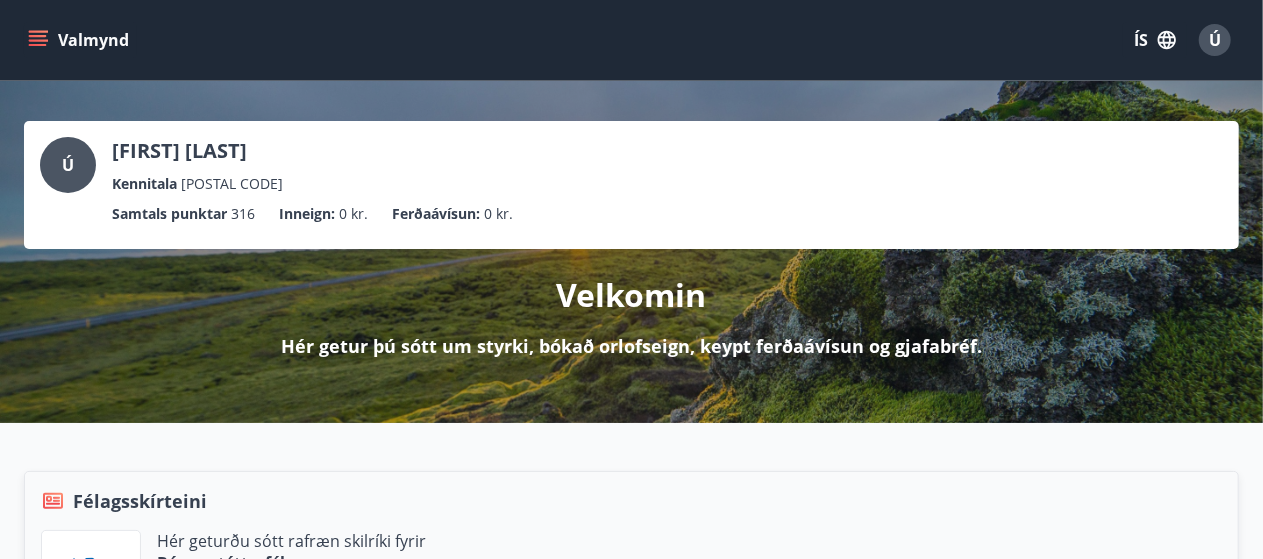 click 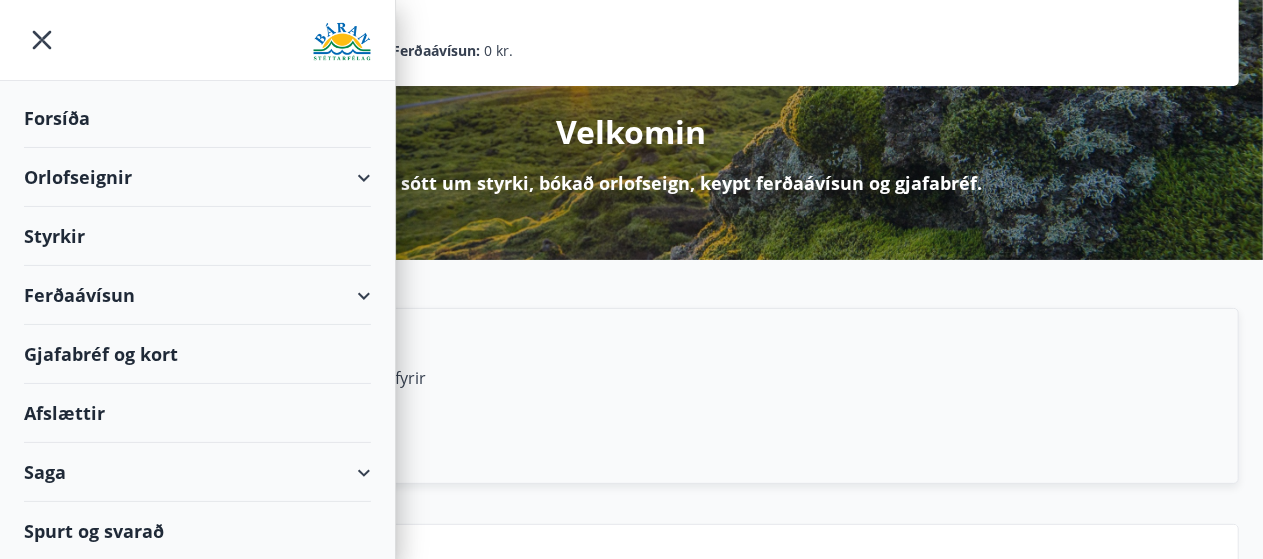 scroll, scrollTop: 0, scrollLeft: 0, axis: both 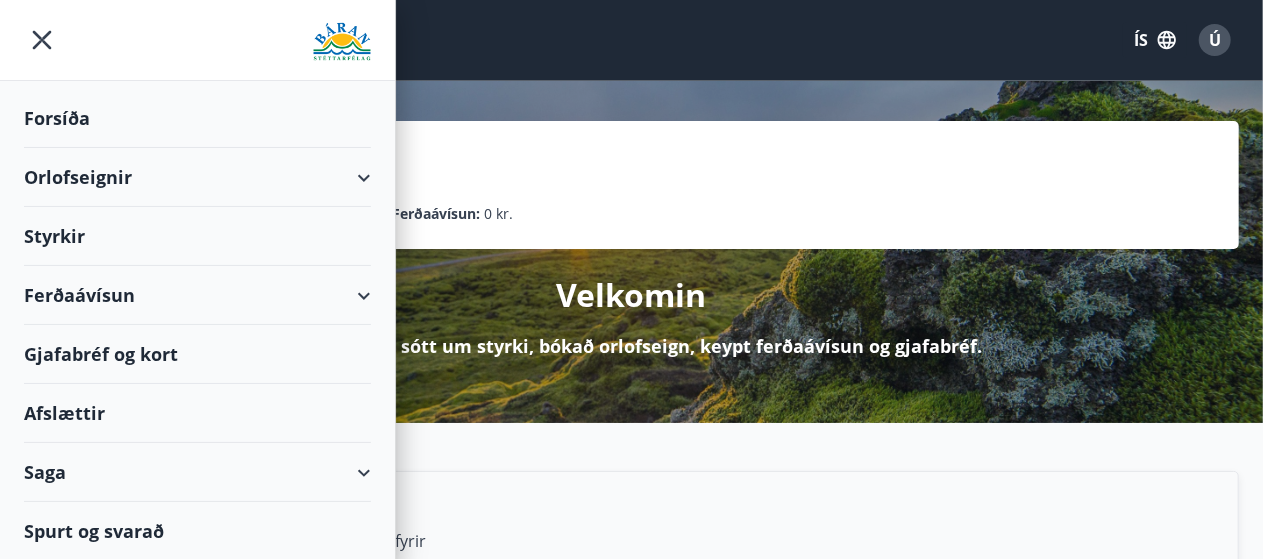 click on "Spurt og svarað" at bounding box center (197, 531) 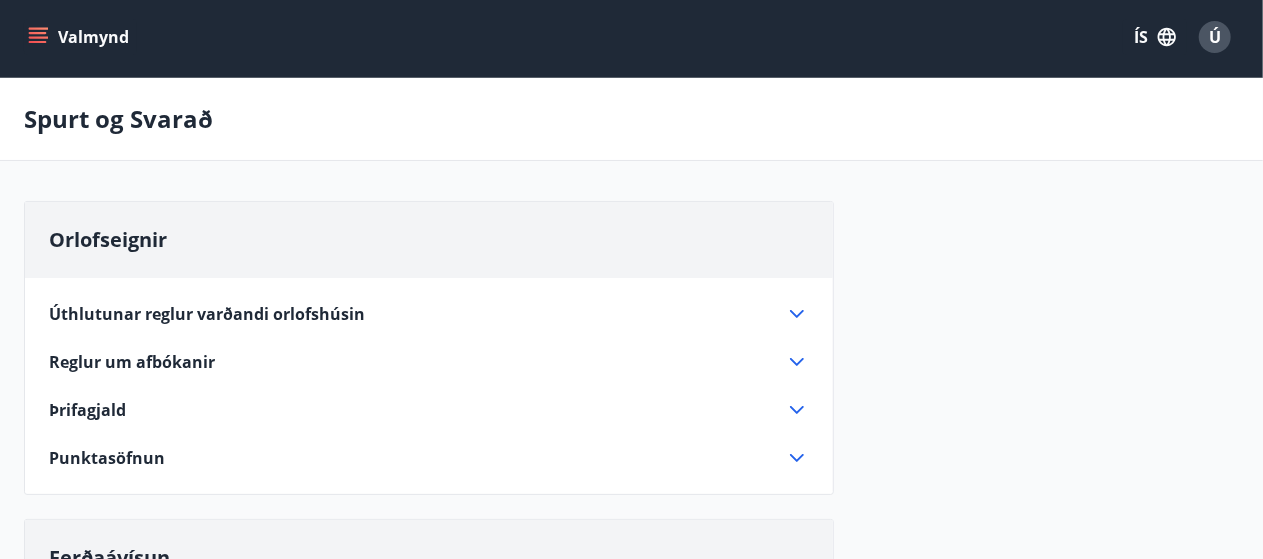 scroll, scrollTop: 0, scrollLeft: 0, axis: both 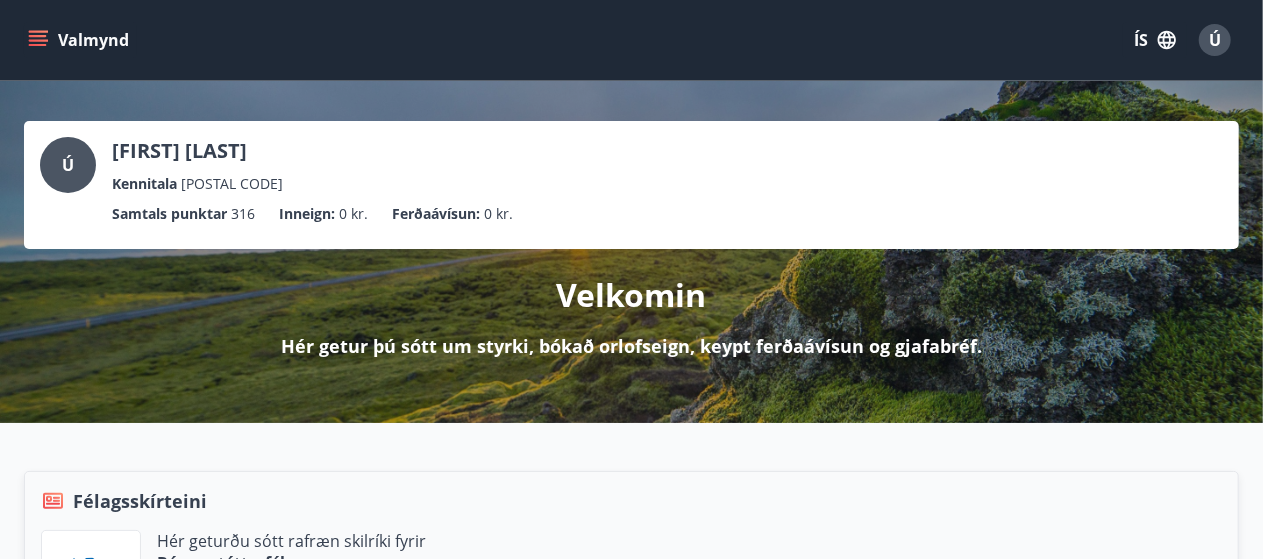 click on "Ú" at bounding box center [68, 165] 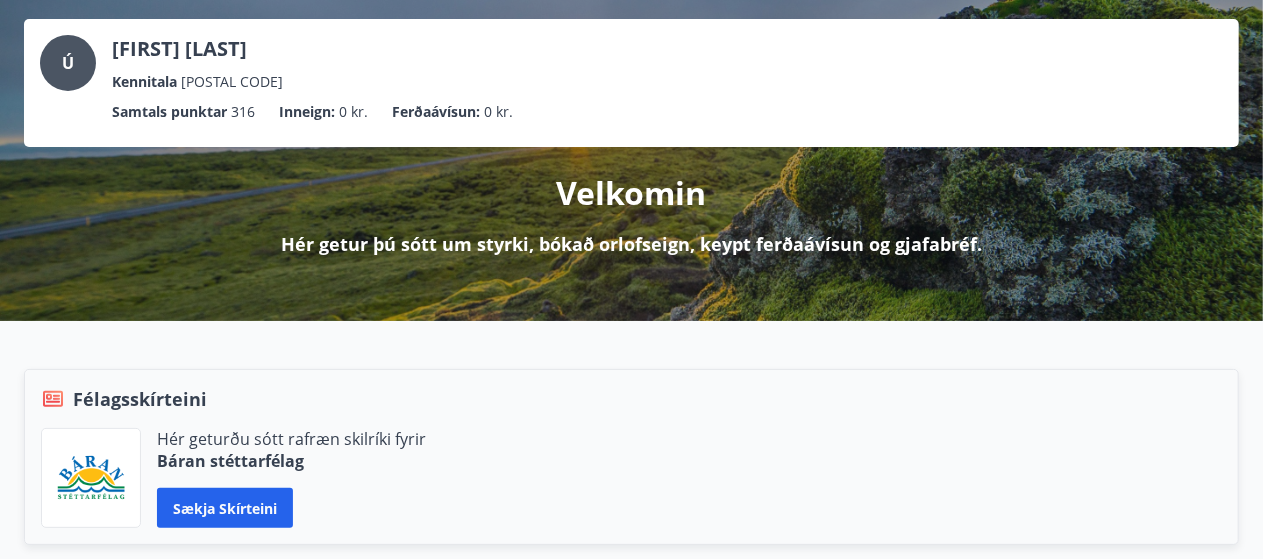 scroll, scrollTop: 178, scrollLeft: 0, axis: vertical 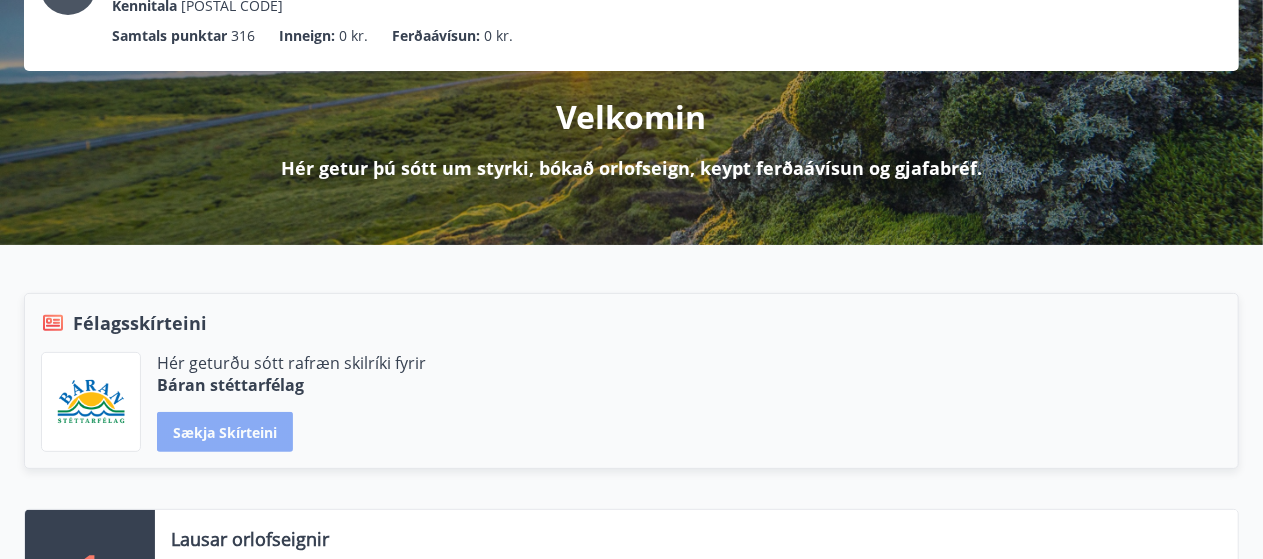 click on "Sækja skírteini" at bounding box center (225, 432) 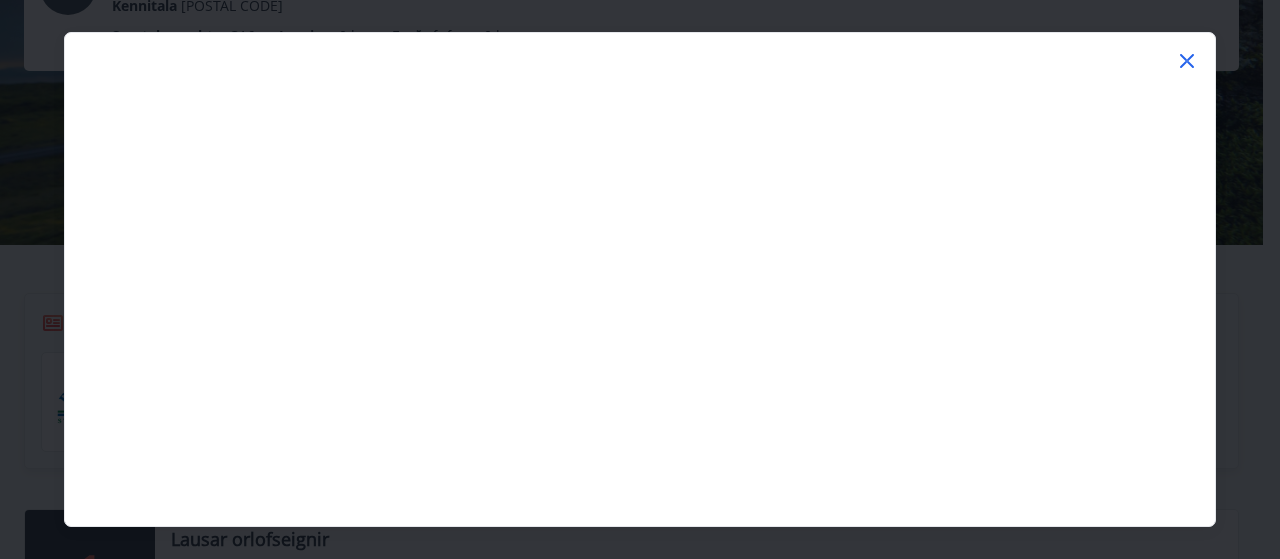 click 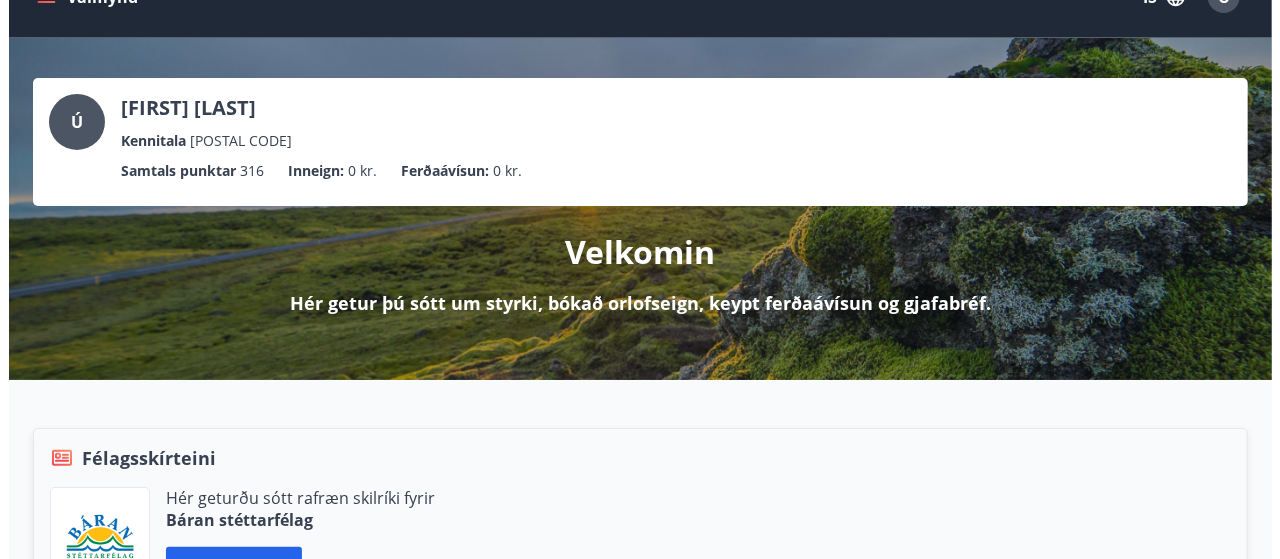 scroll, scrollTop: 0, scrollLeft: 0, axis: both 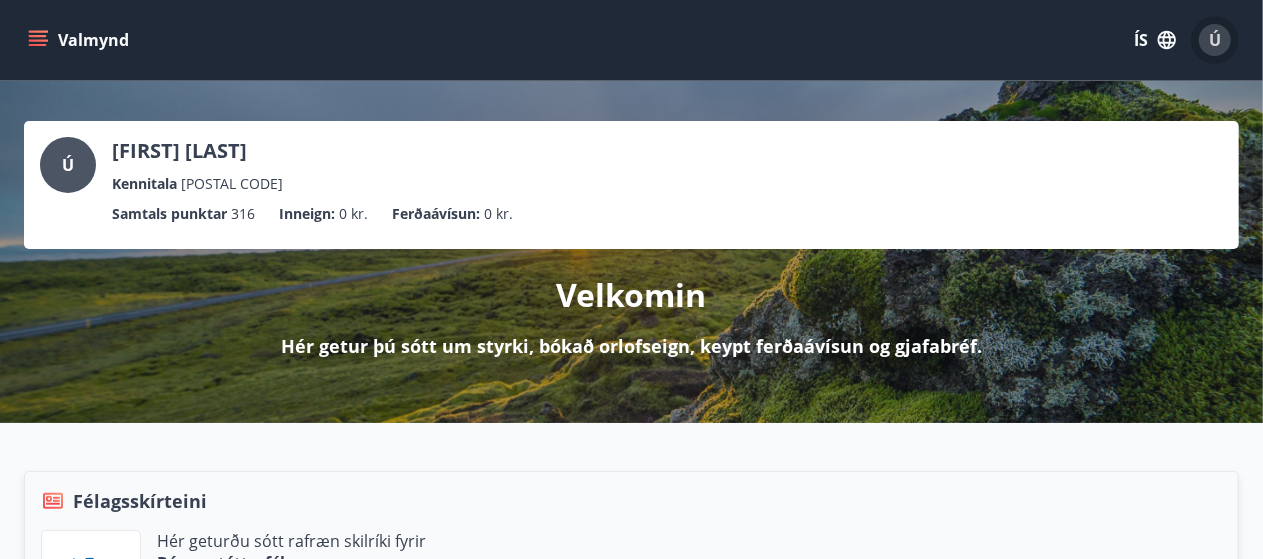 click on "Ú" at bounding box center (1215, 40) 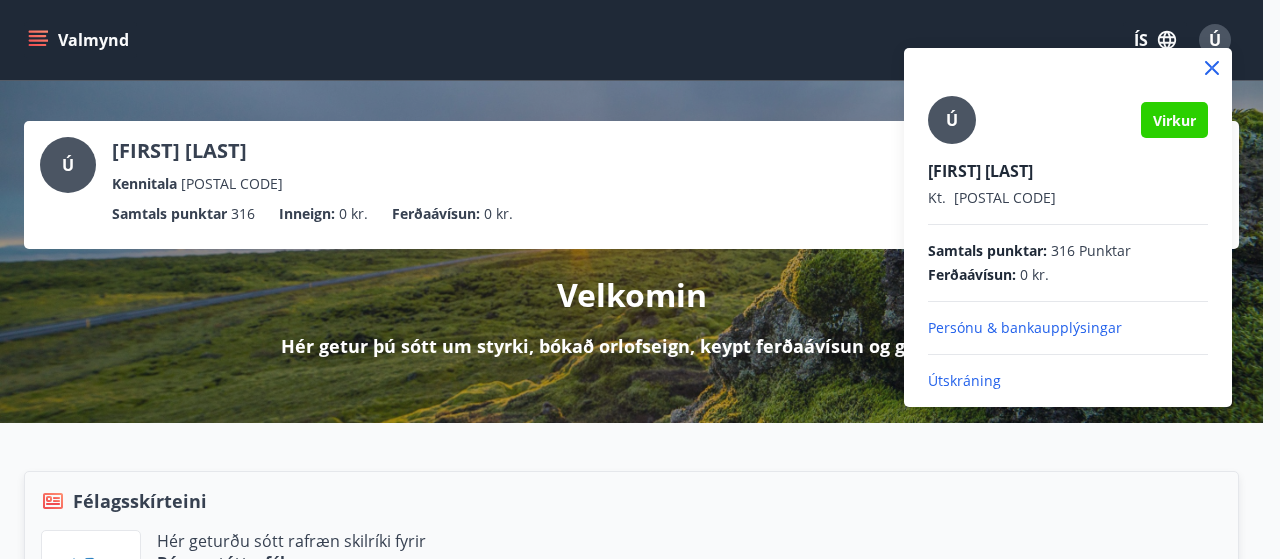 click on "Persónu & bankaupplýsingar" at bounding box center (1068, 328) 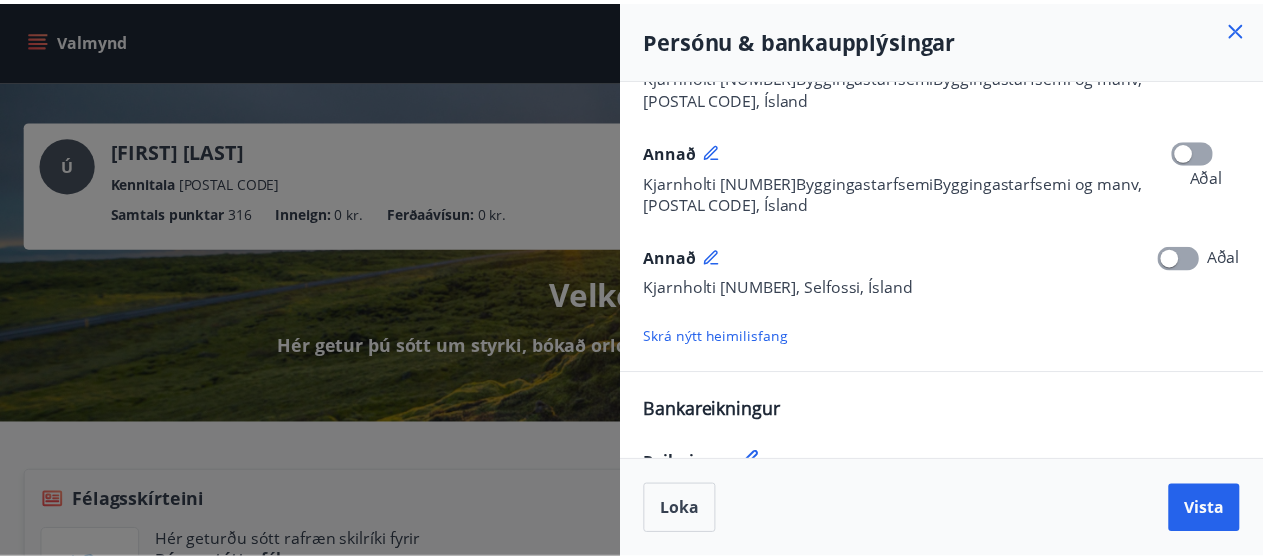 scroll, scrollTop: 525, scrollLeft: 0, axis: vertical 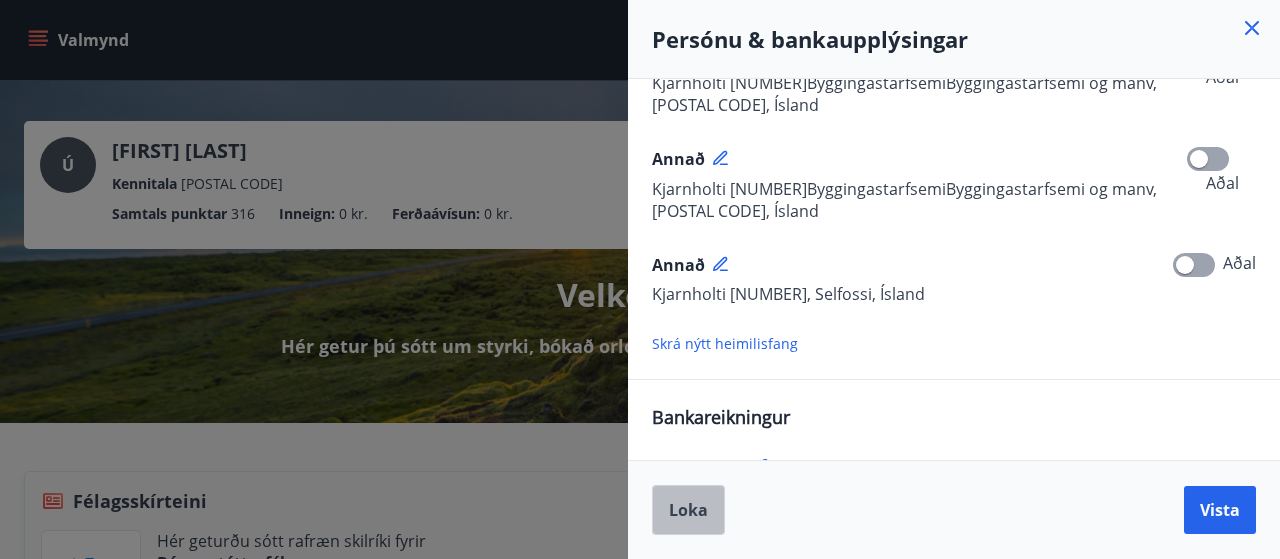 click on "Loka" at bounding box center [688, 510] 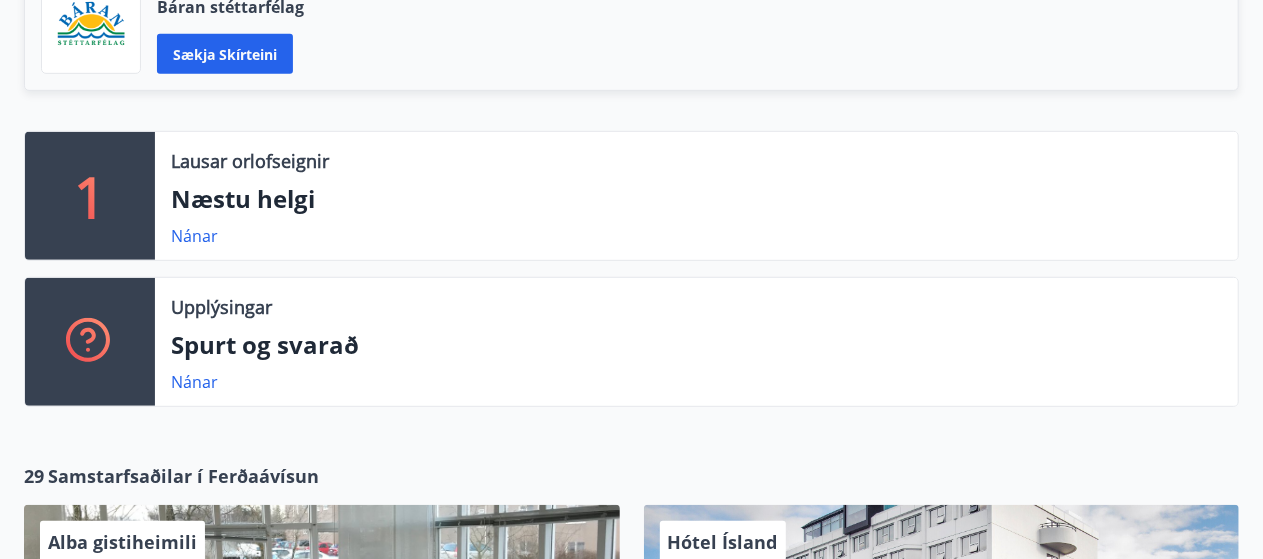 scroll, scrollTop: 552, scrollLeft: 0, axis: vertical 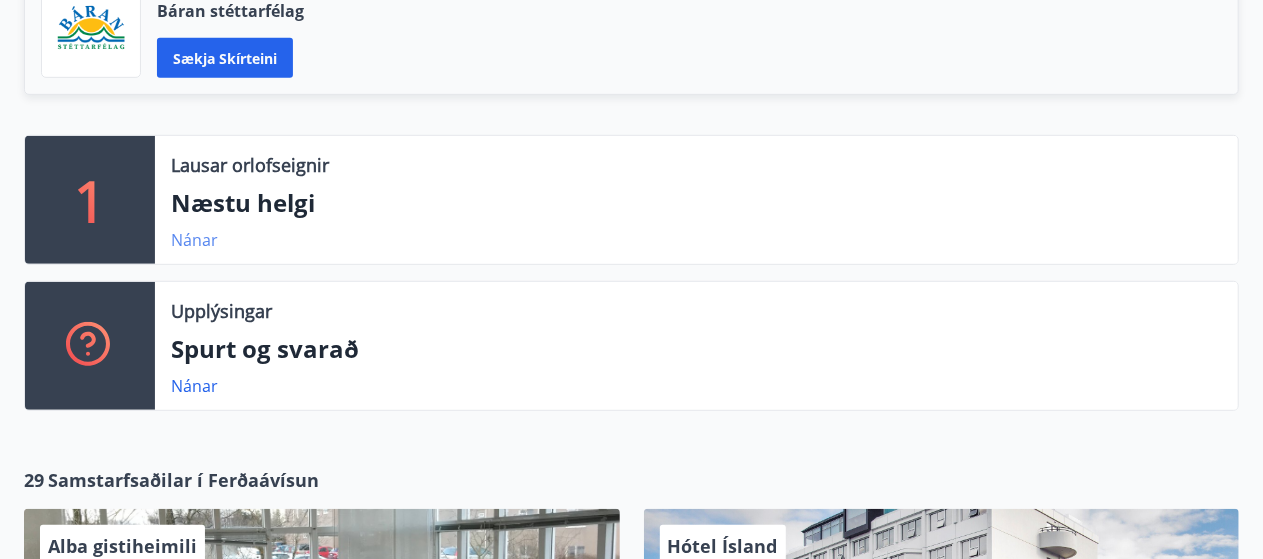 click on "Nánar" at bounding box center [194, 240] 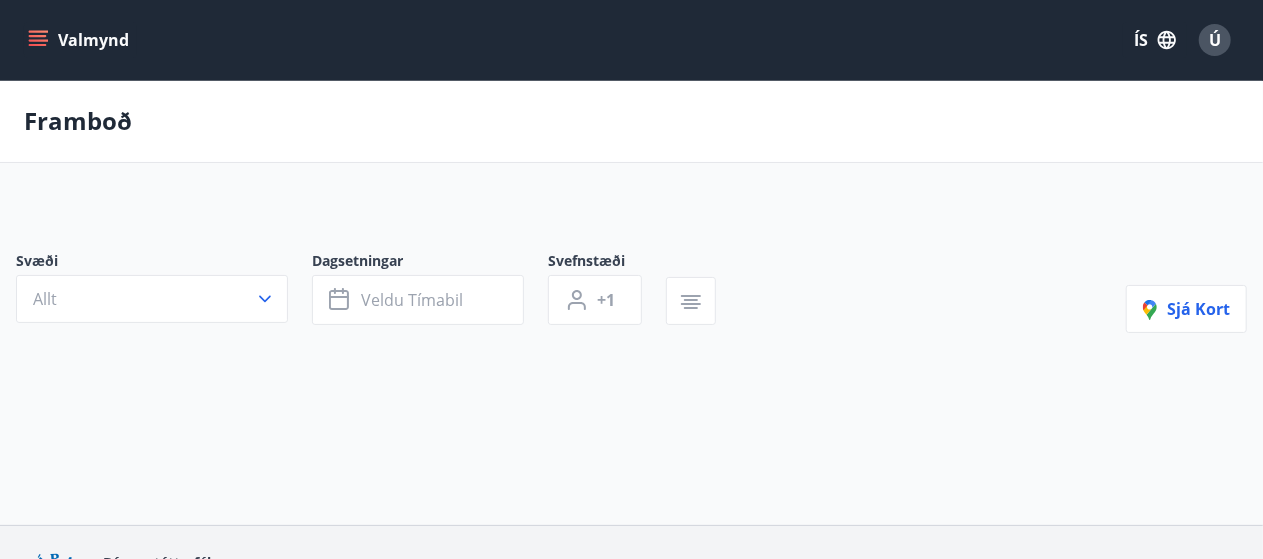 type on "*" 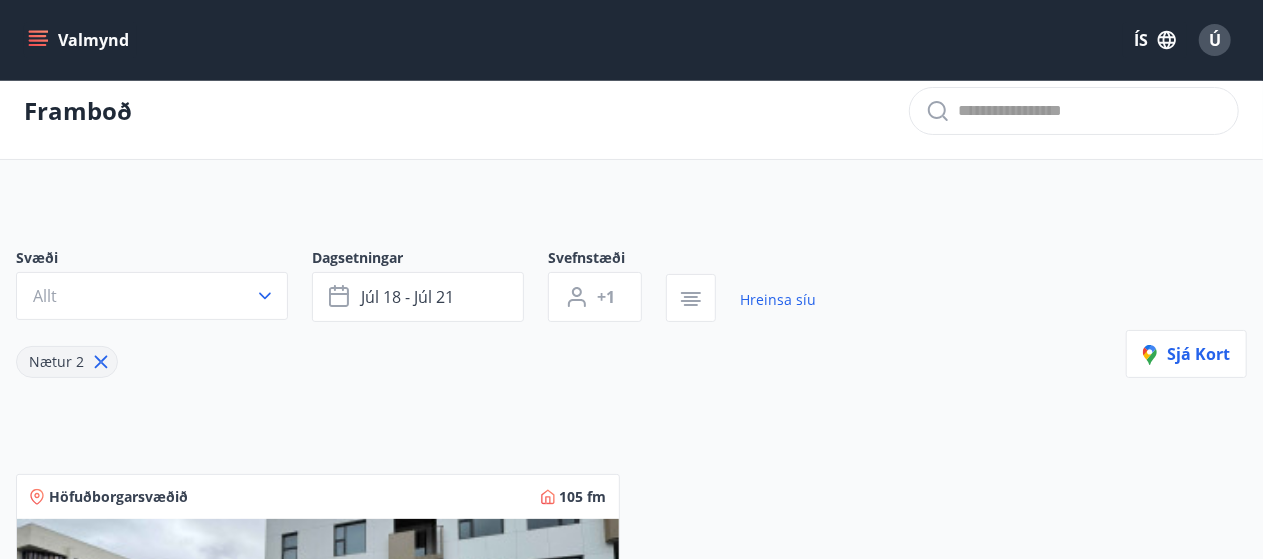 scroll, scrollTop: 0, scrollLeft: 0, axis: both 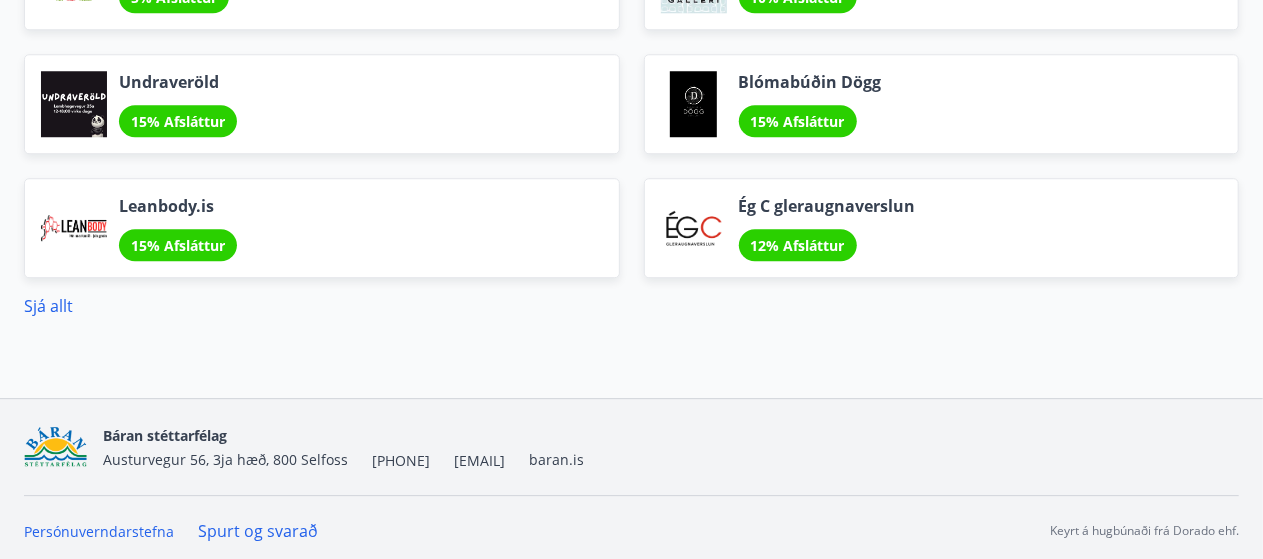 click on "[EMAIL]" at bounding box center (479, 461) 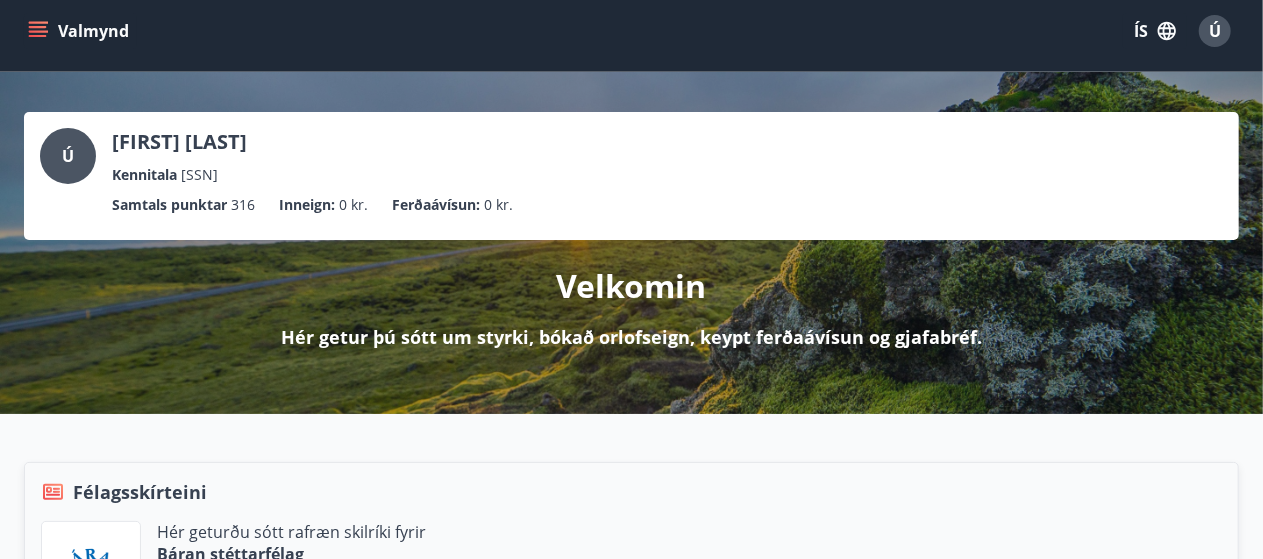scroll, scrollTop: 0, scrollLeft: 0, axis: both 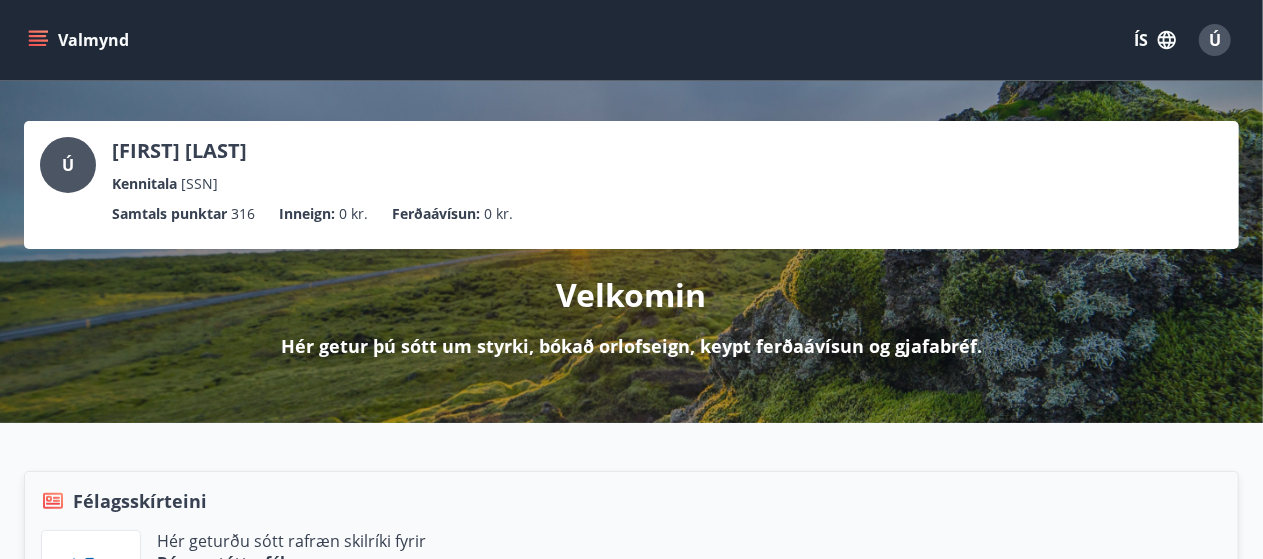 click 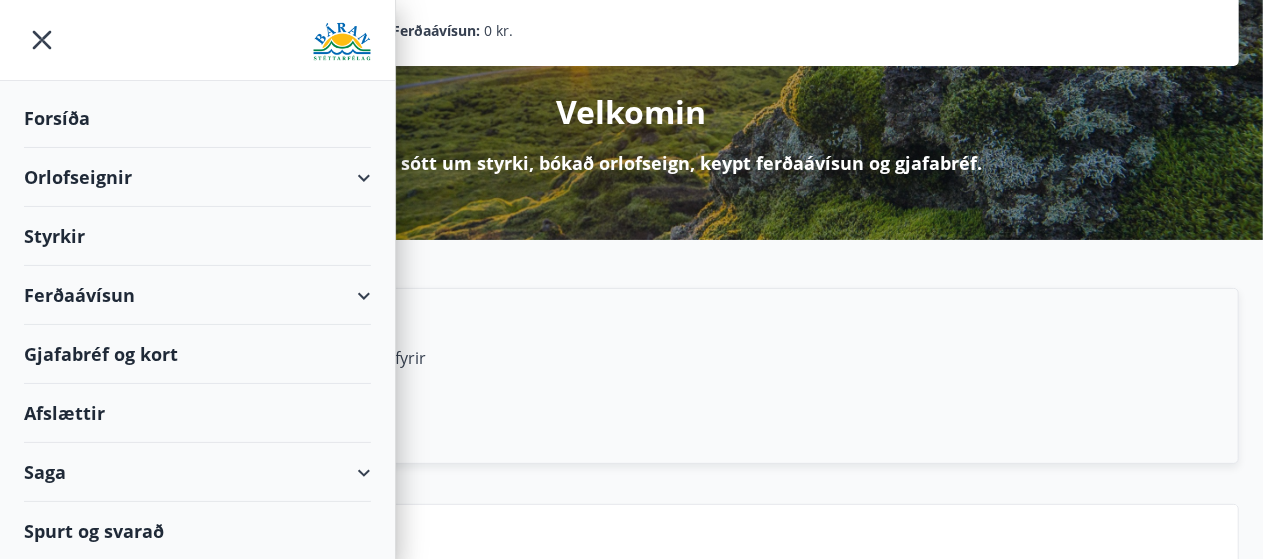 scroll, scrollTop: 184, scrollLeft: 0, axis: vertical 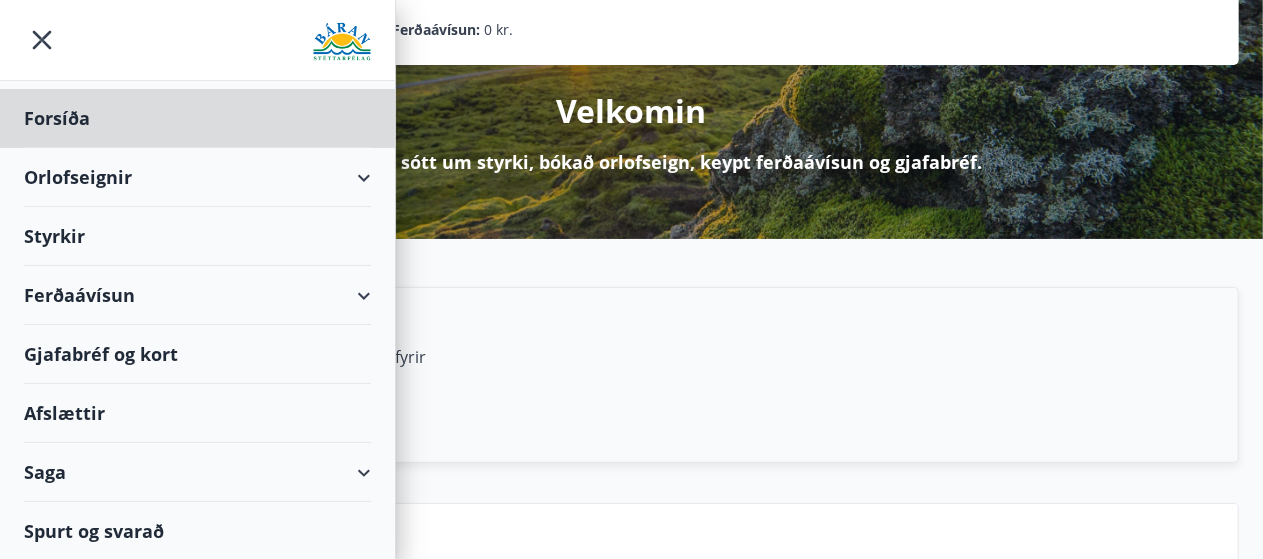 click on "Styrkir" at bounding box center [197, 118] 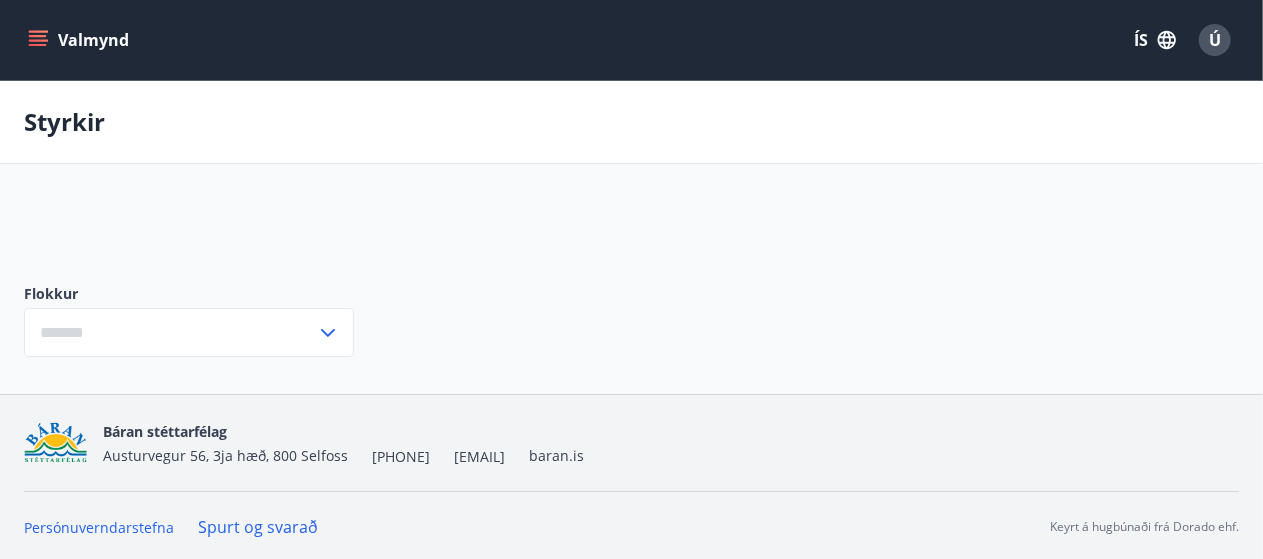 type on "***" 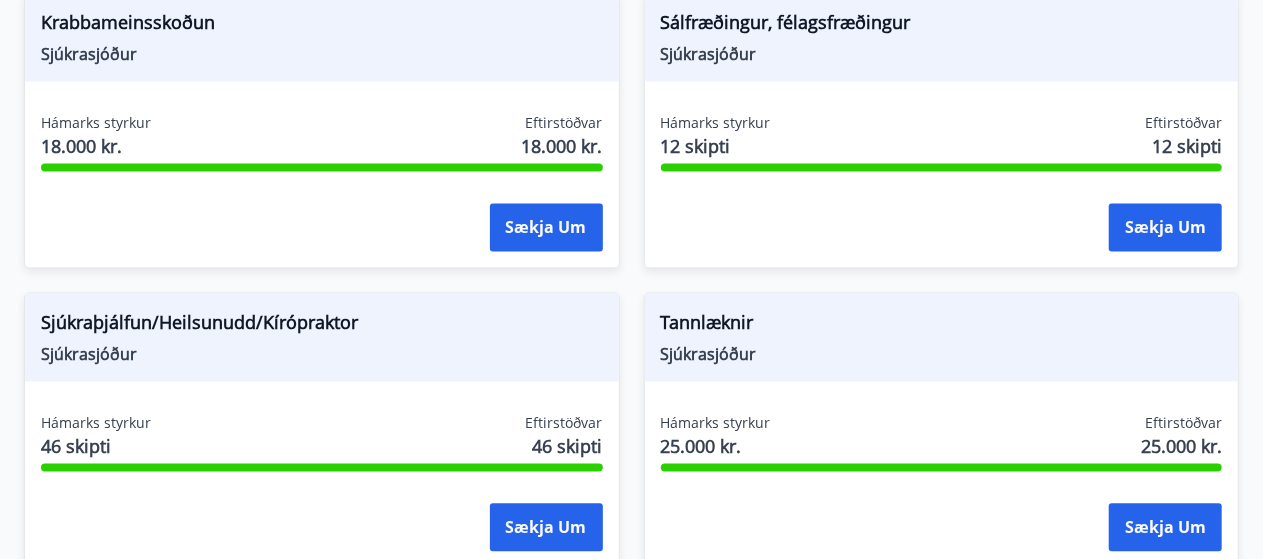 scroll, scrollTop: 1860, scrollLeft: 0, axis: vertical 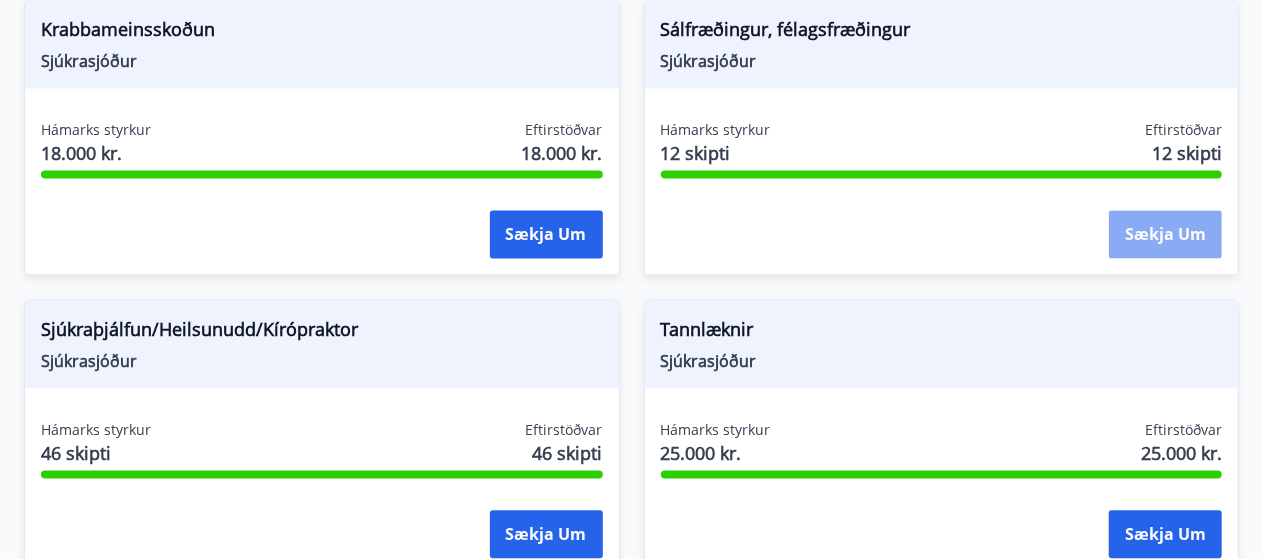 click on "Sækja um" at bounding box center [1165, 235] 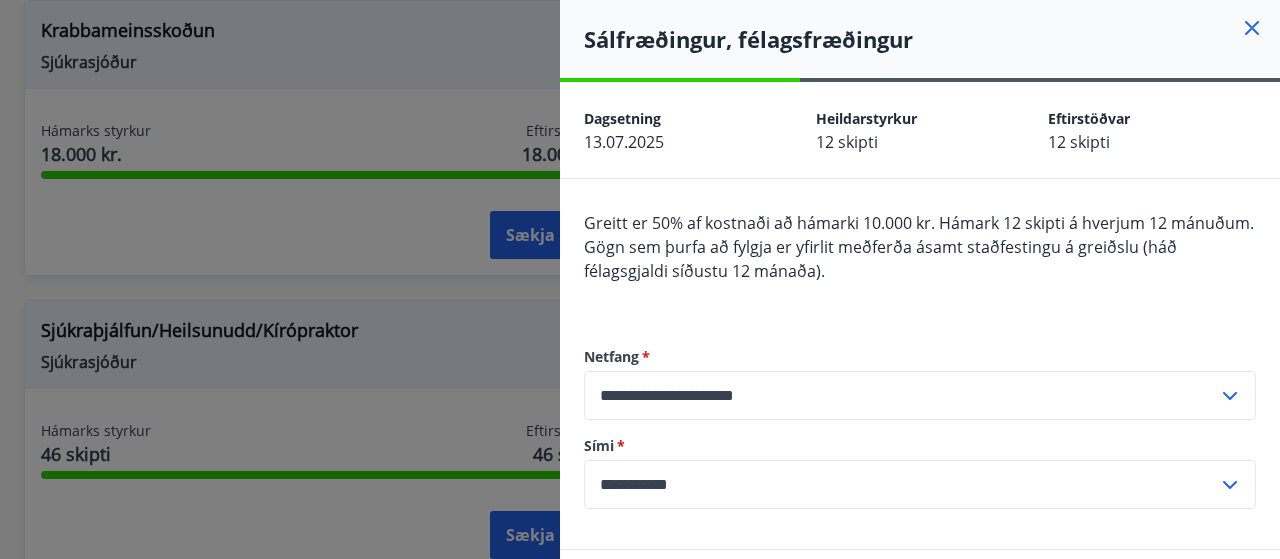 click 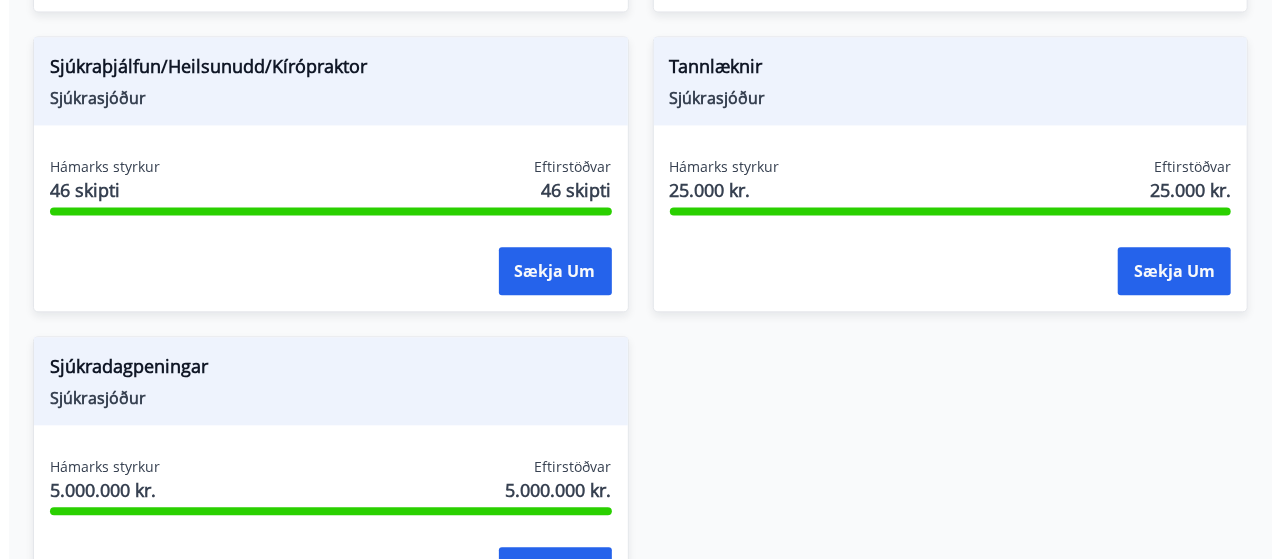 scroll, scrollTop: 2125, scrollLeft: 0, axis: vertical 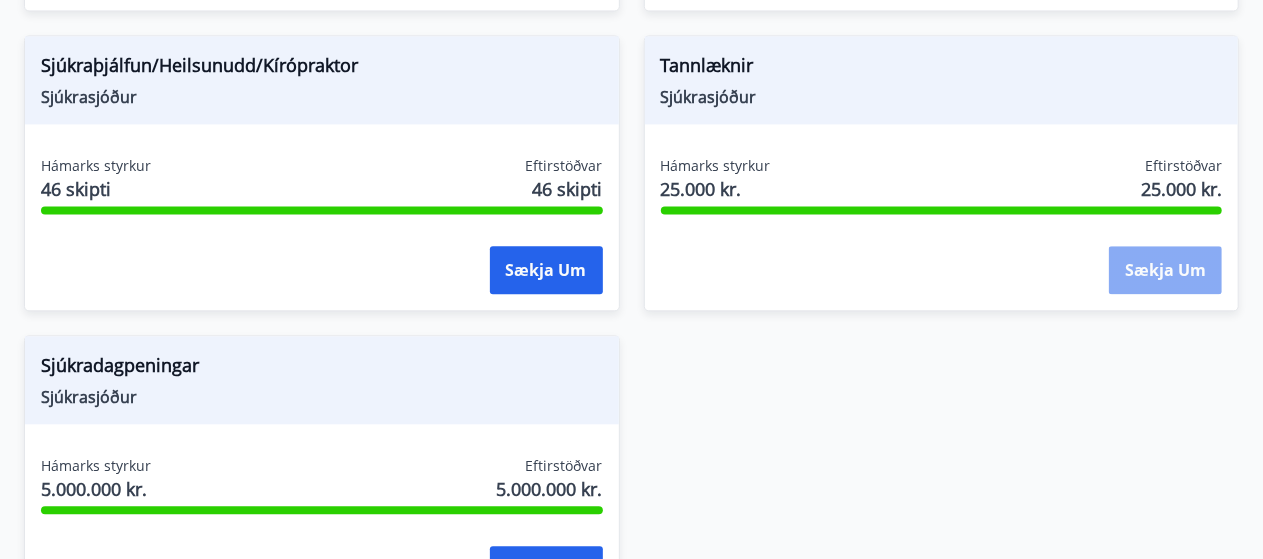 click on "Sækja um" at bounding box center (1165, 270) 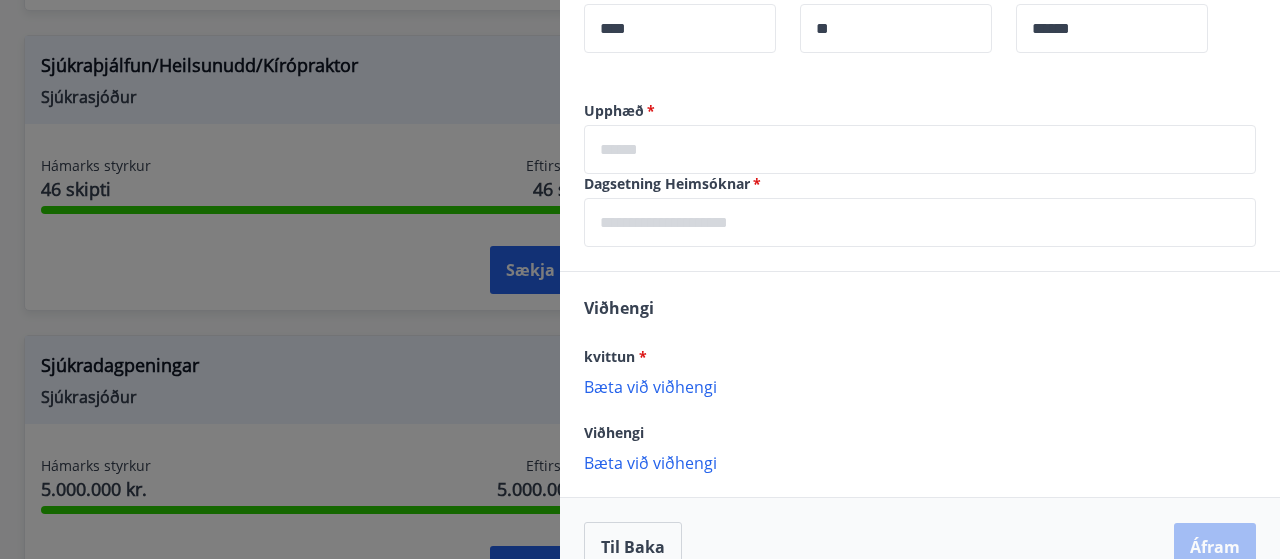 scroll, scrollTop: 606, scrollLeft: 0, axis: vertical 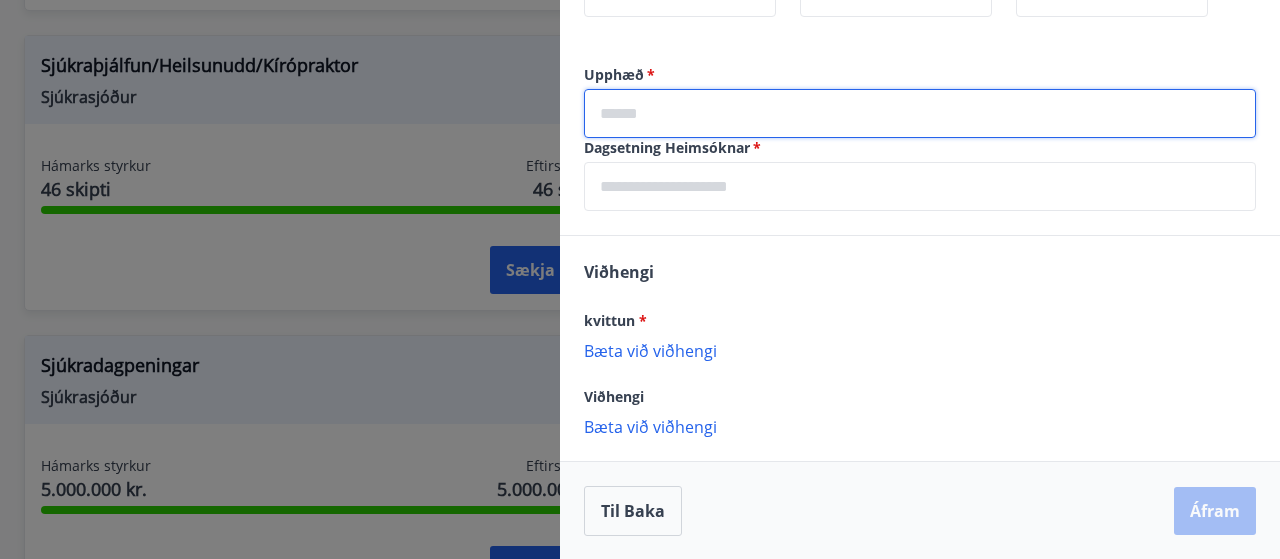 click at bounding box center (920, 113) 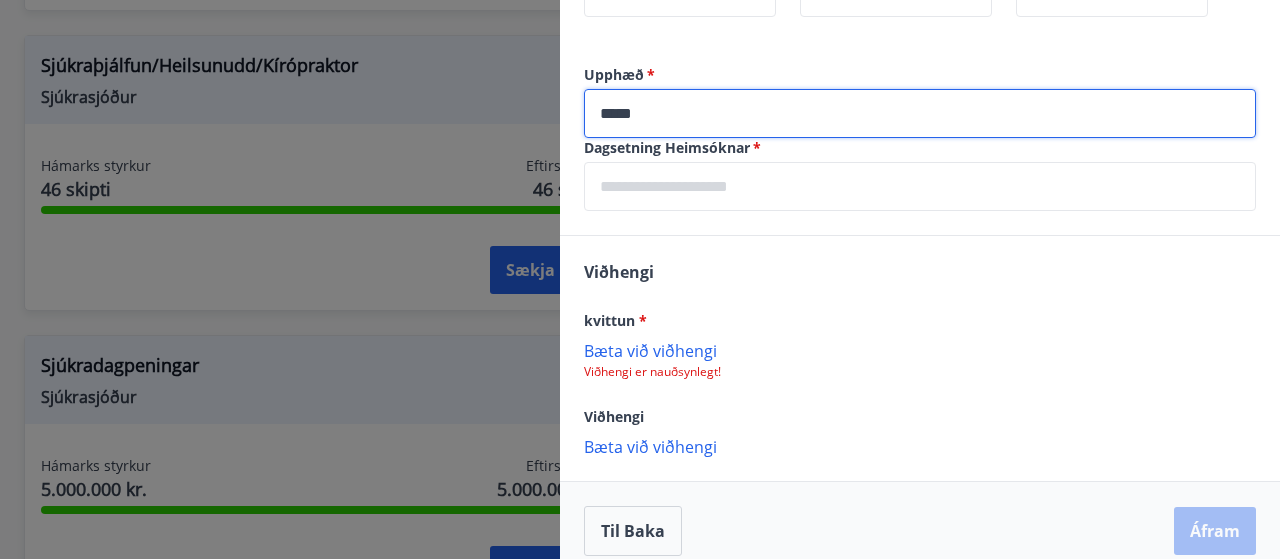 type on "*****" 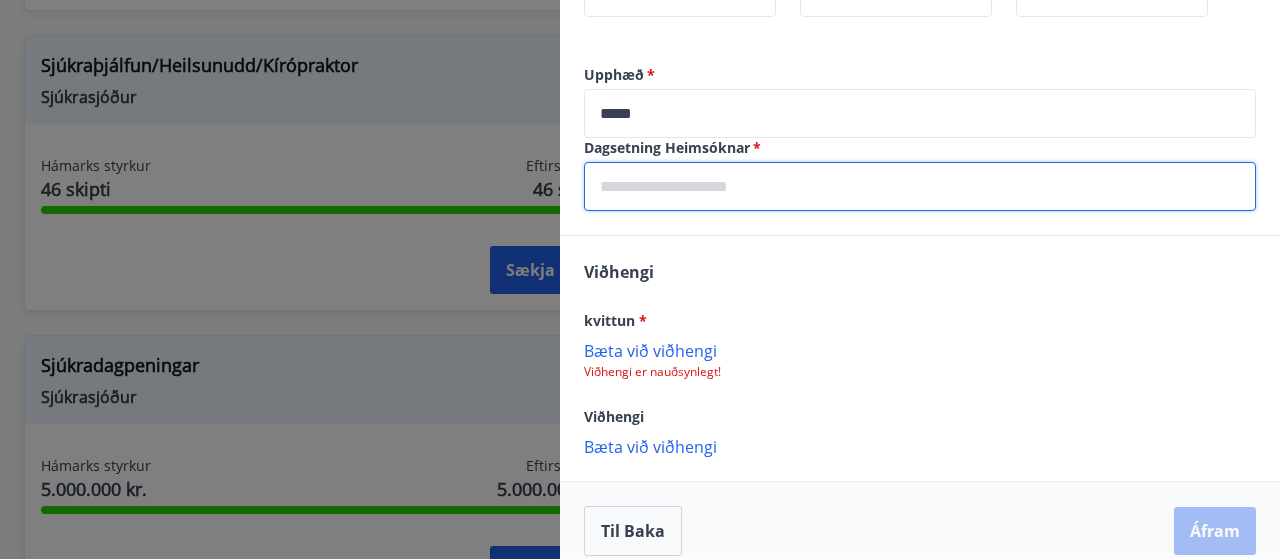 click at bounding box center (920, 186) 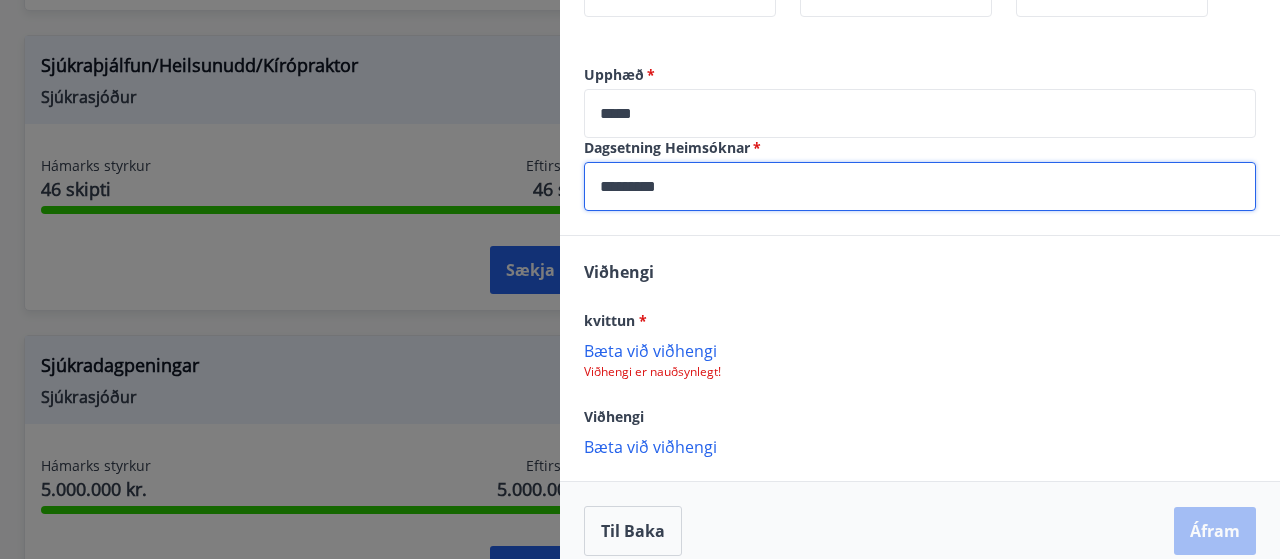 scroll, scrollTop: 626, scrollLeft: 0, axis: vertical 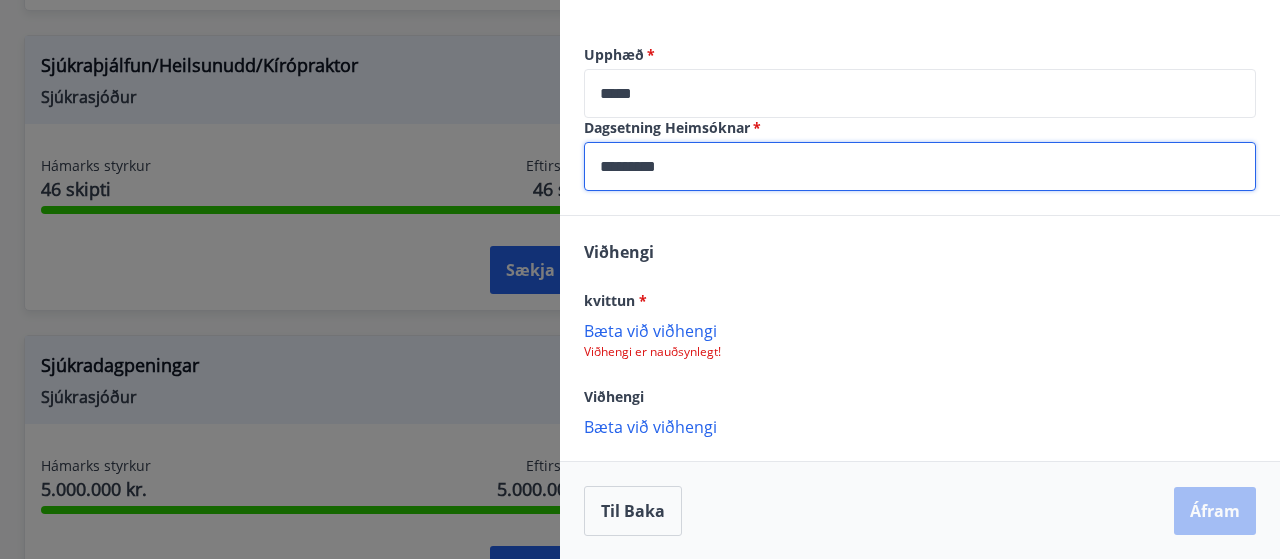 type on "*********" 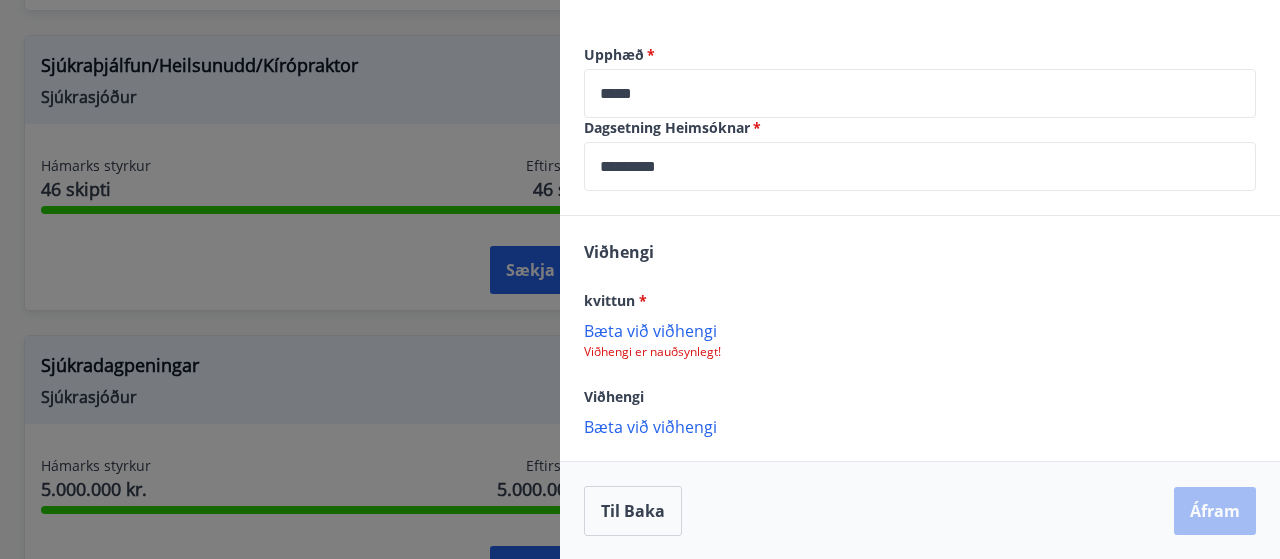click on "Bæta við viðhengi" at bounding box center [920, 330] 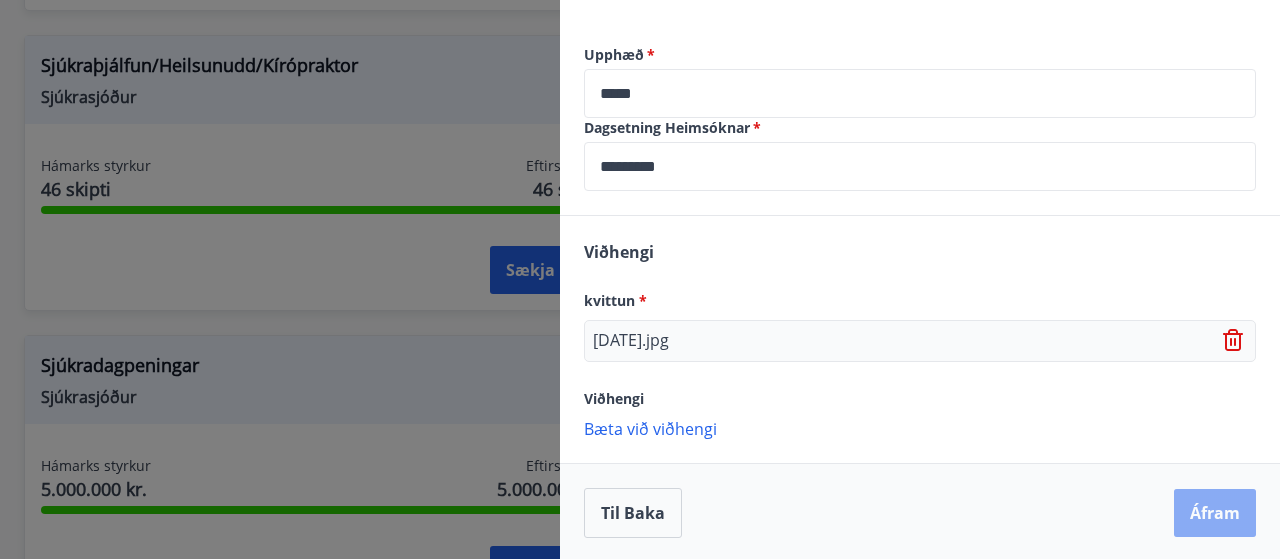 click on "Áfram" at bounding box center [1215, 513] 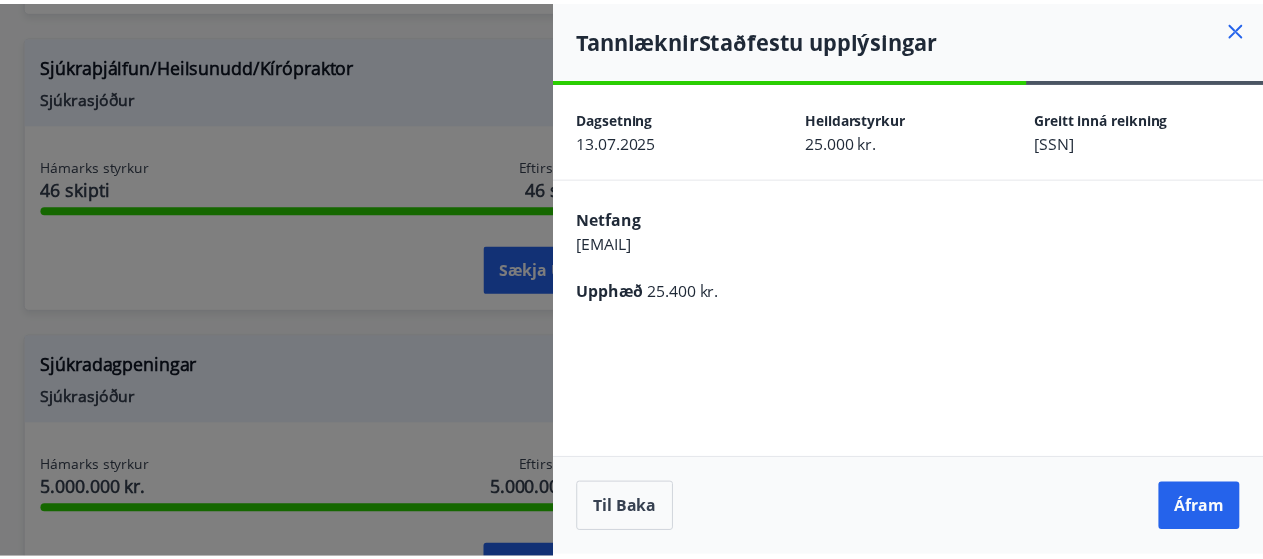 scroll, scrollTop: 0, scrollLeft: 0, axis: both 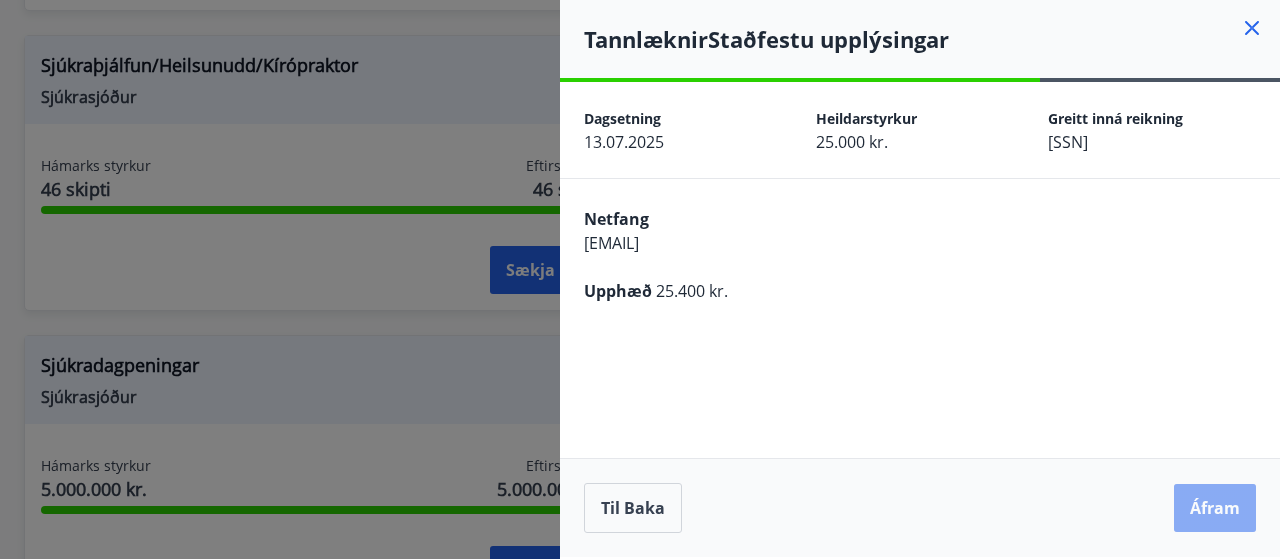 click on "Áfram" at bounding box center (1215, 508) 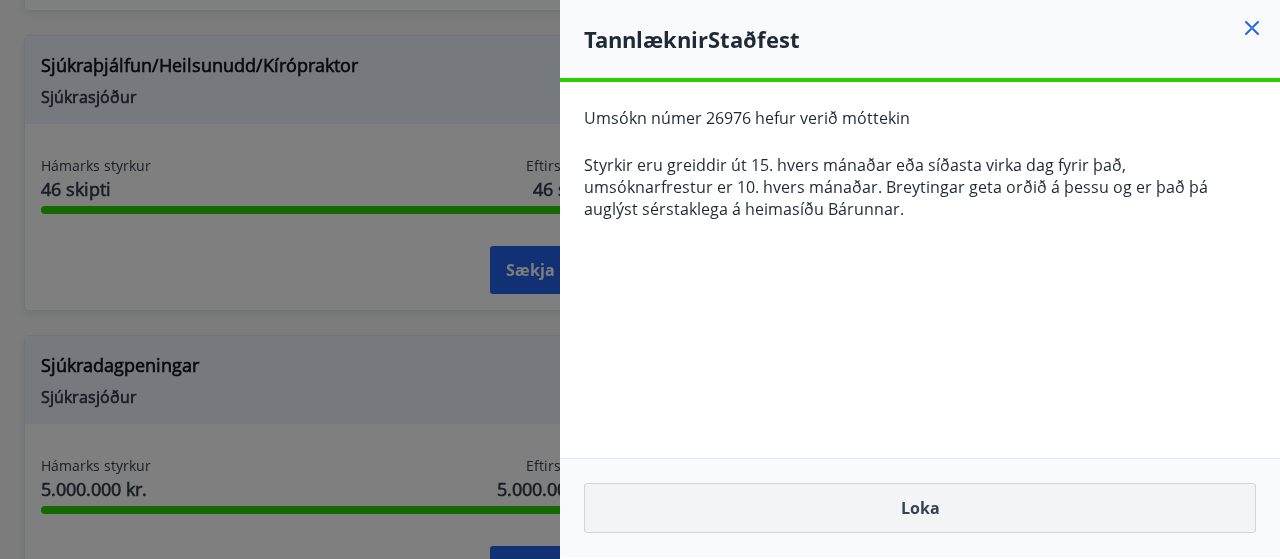 click on "Loka" at bounding box center (920, 508) 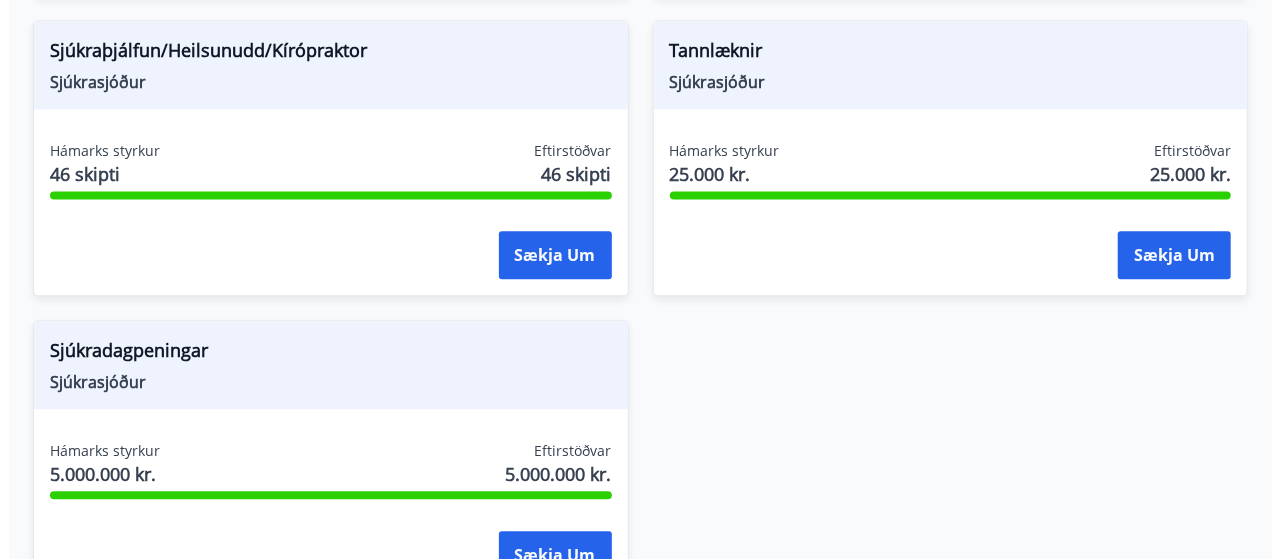 scroll, scrollTop: 2141, scrollLeft: 0, axis: vertical 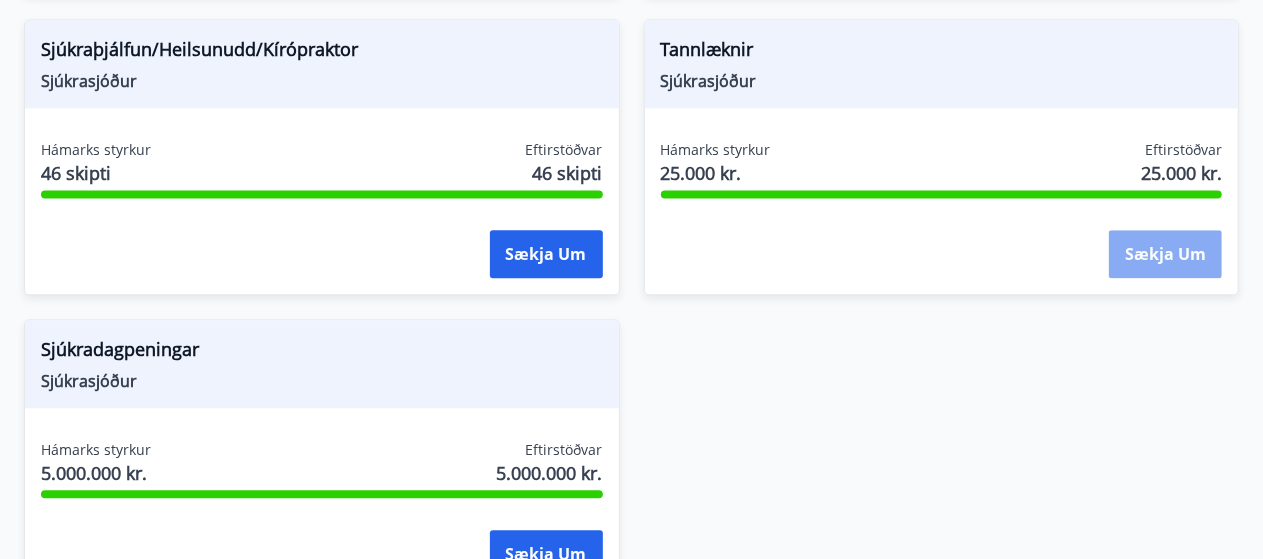 click on "Sækja um" at bounding box center (1165, 254) 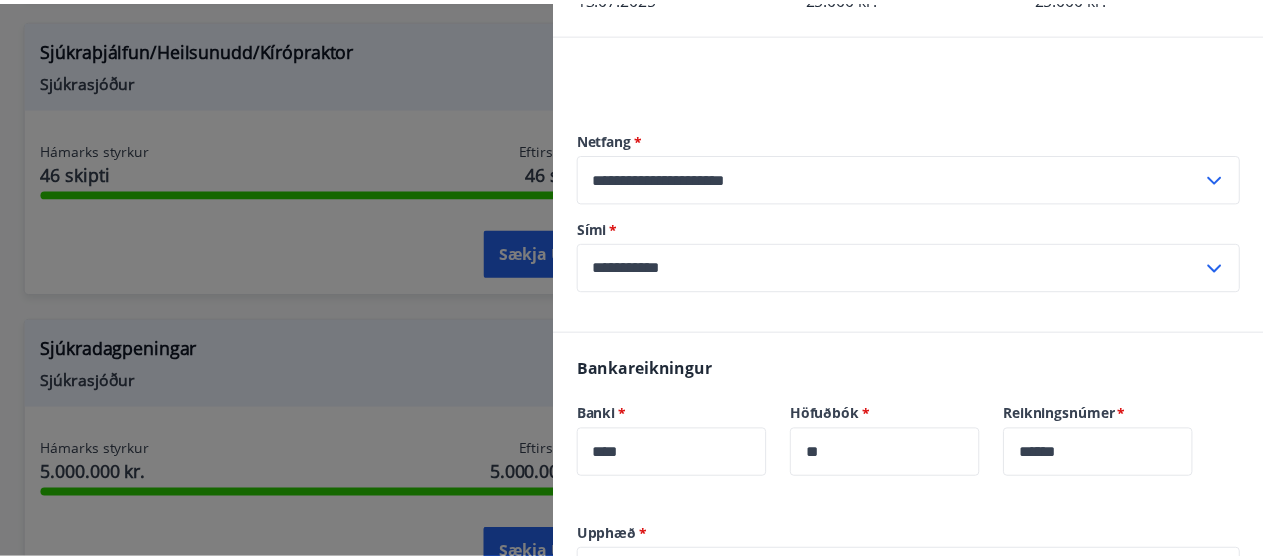 scroll, scrollTop: 0, scrollLeft: 0, axis: both 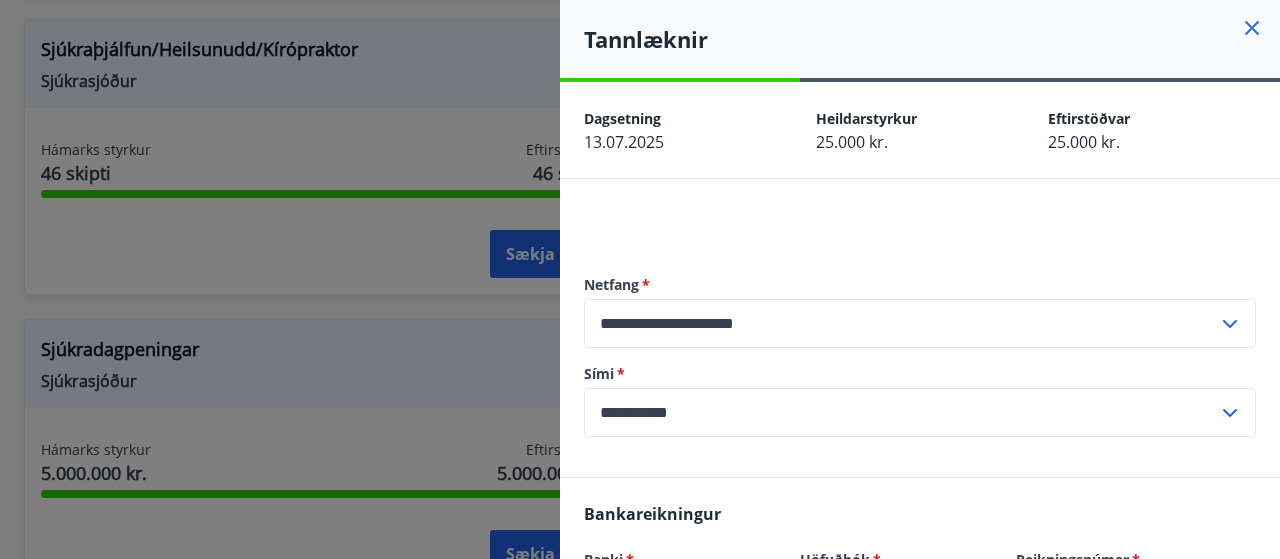 click 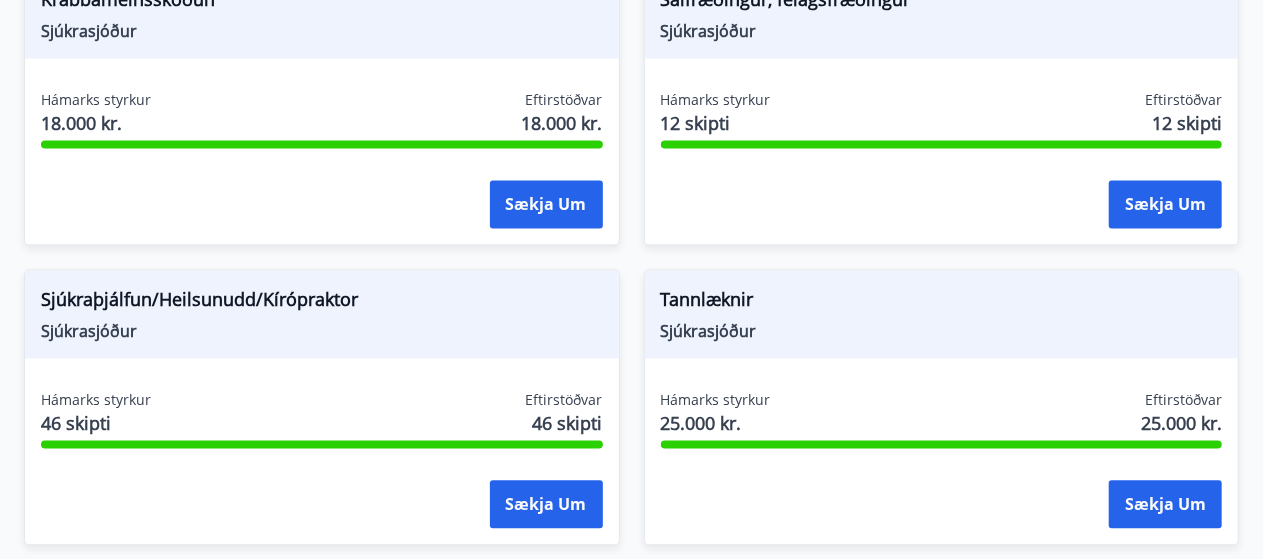 scroll, scrollTop: 1891, scrollLeft: 0, axis: vertical 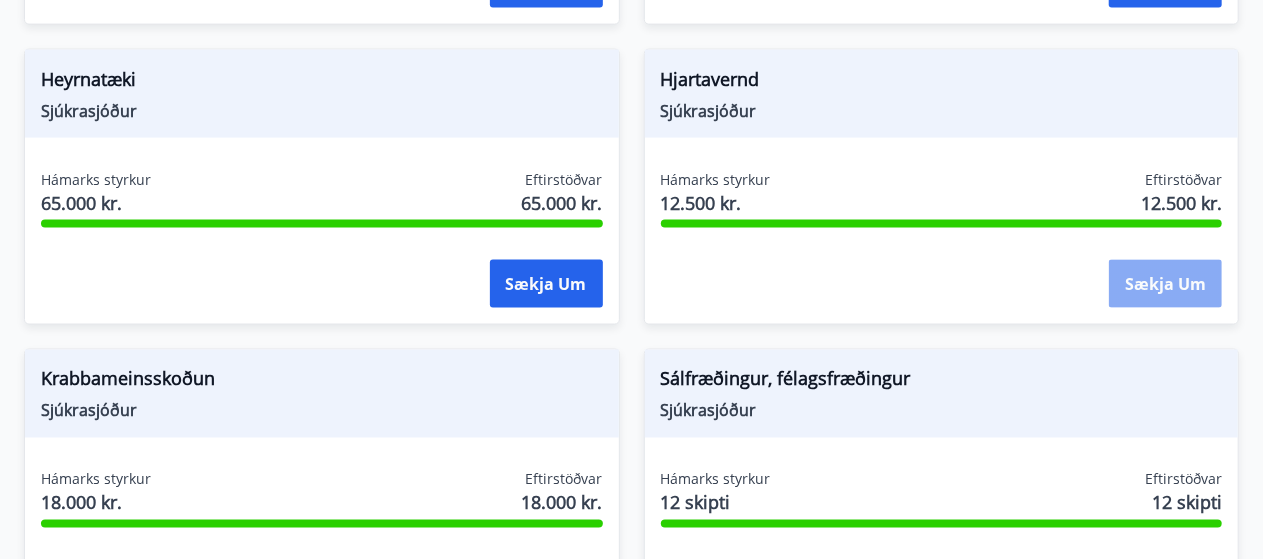click on "Sækja um" at bounding box center (1165, 284) 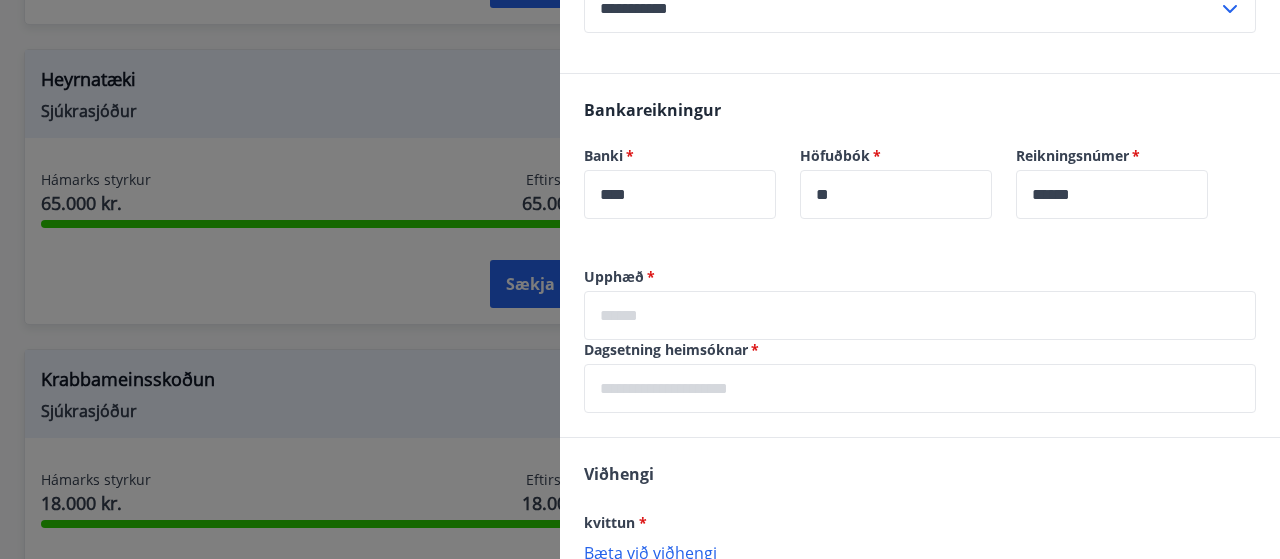scroll, scrollTop: 477, scrollLeft: 0, axis: vertical 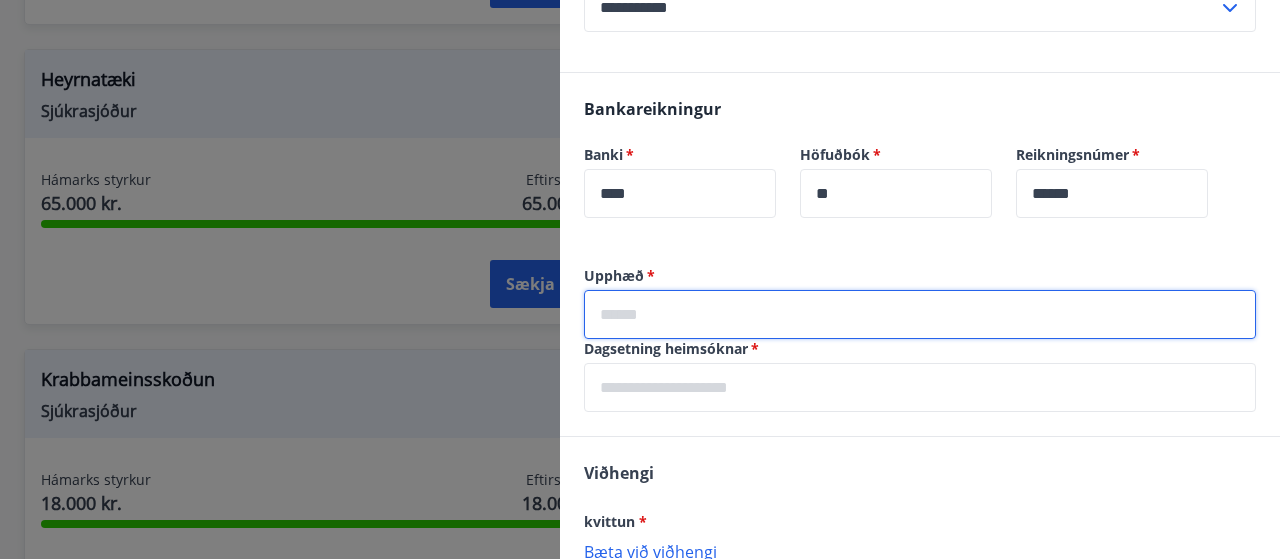 click at bounding box center [920, 314] 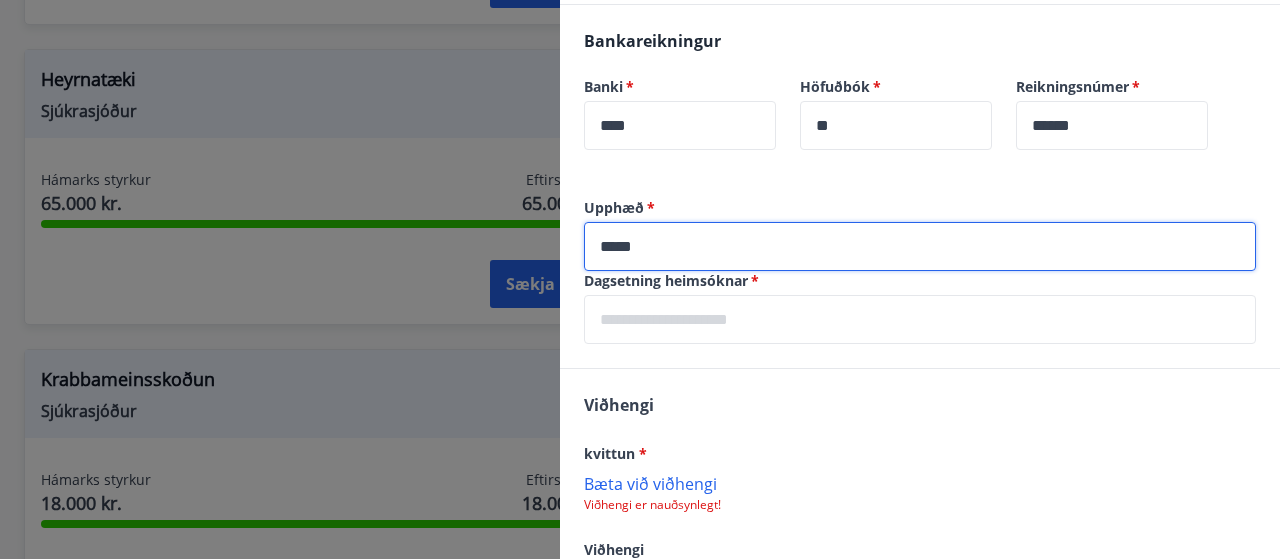 scroll, scrollTop: 546, scrollLeft: 0, axis: vertical 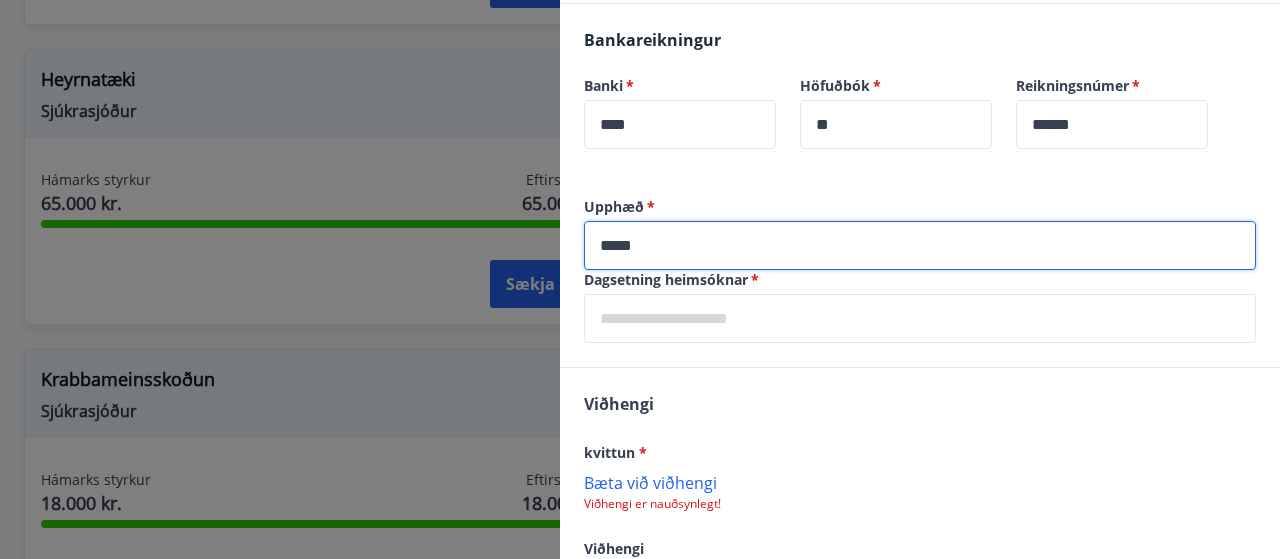 type on "*****" 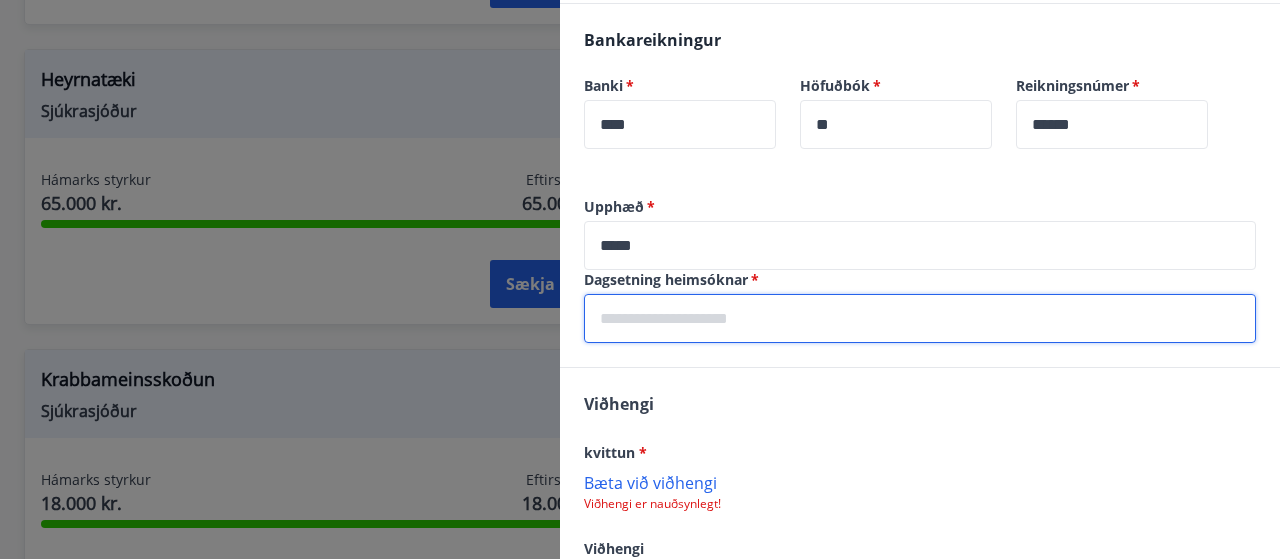 click at bounding box center [920, 318] 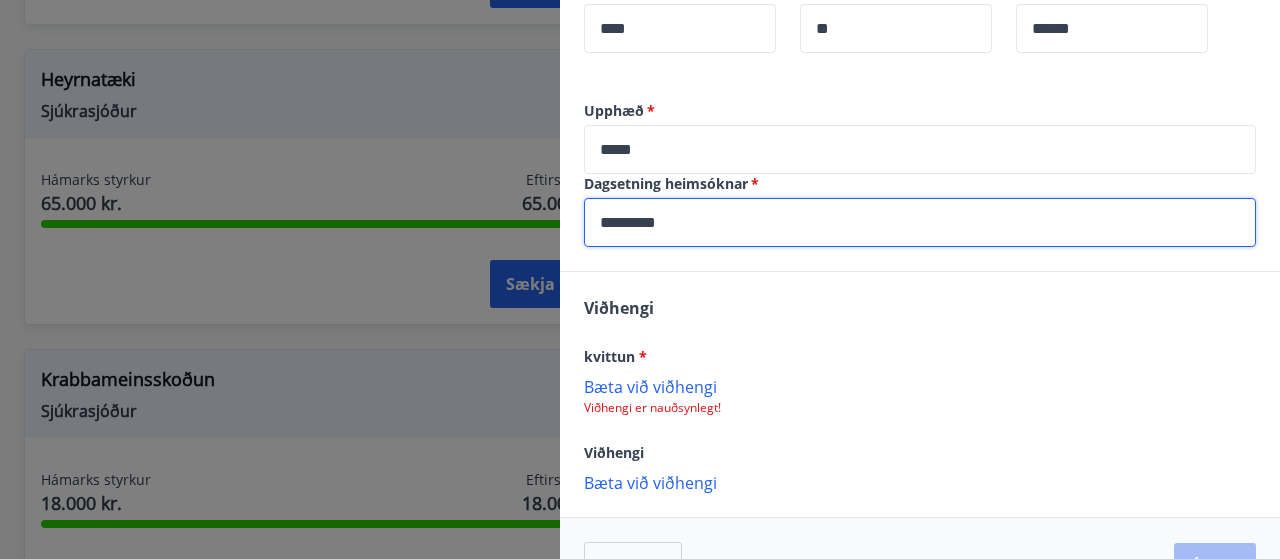 scroll, scrollTop: 698, scrollLeft: 0, axis: vertical 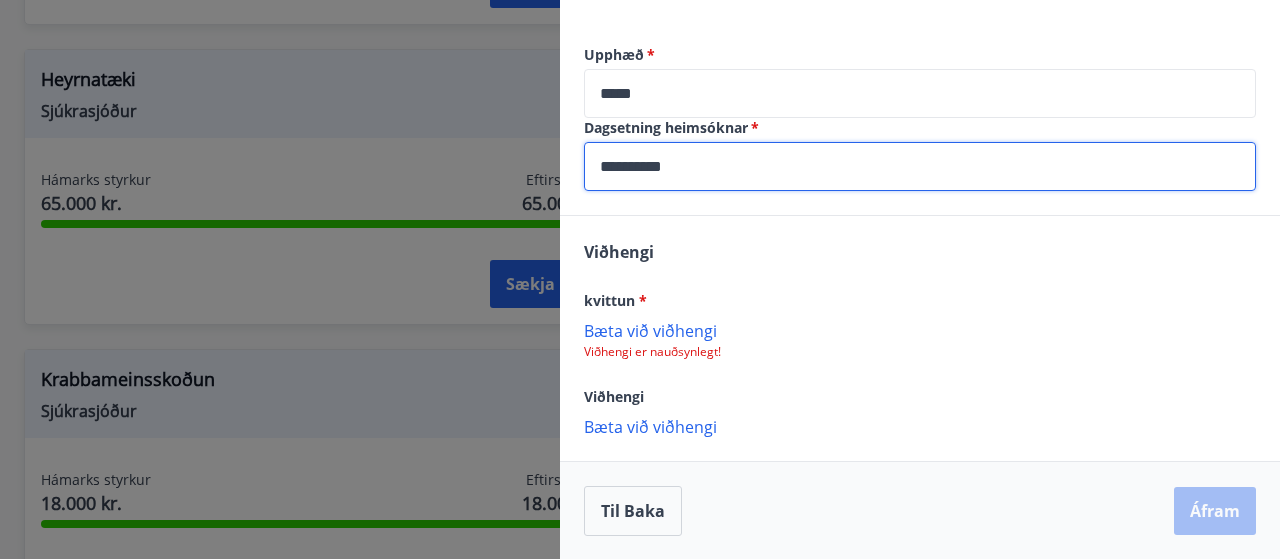 type on "*********" 